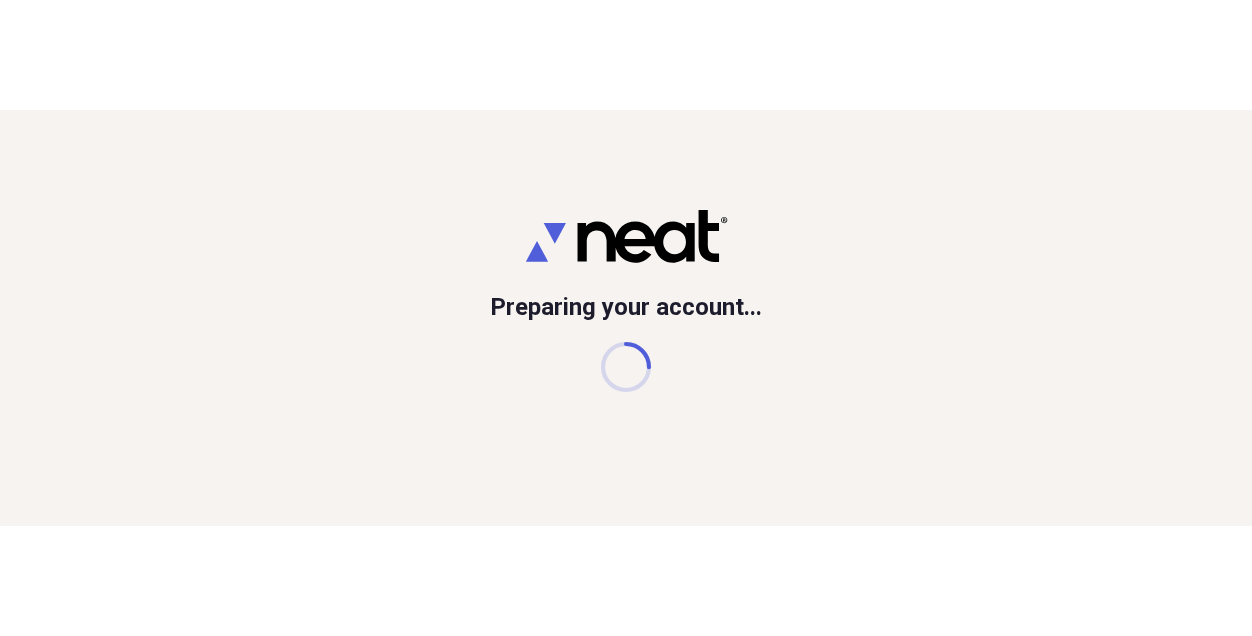 scroll, scrollTop: 0, scrollLeft: 0, axis: both 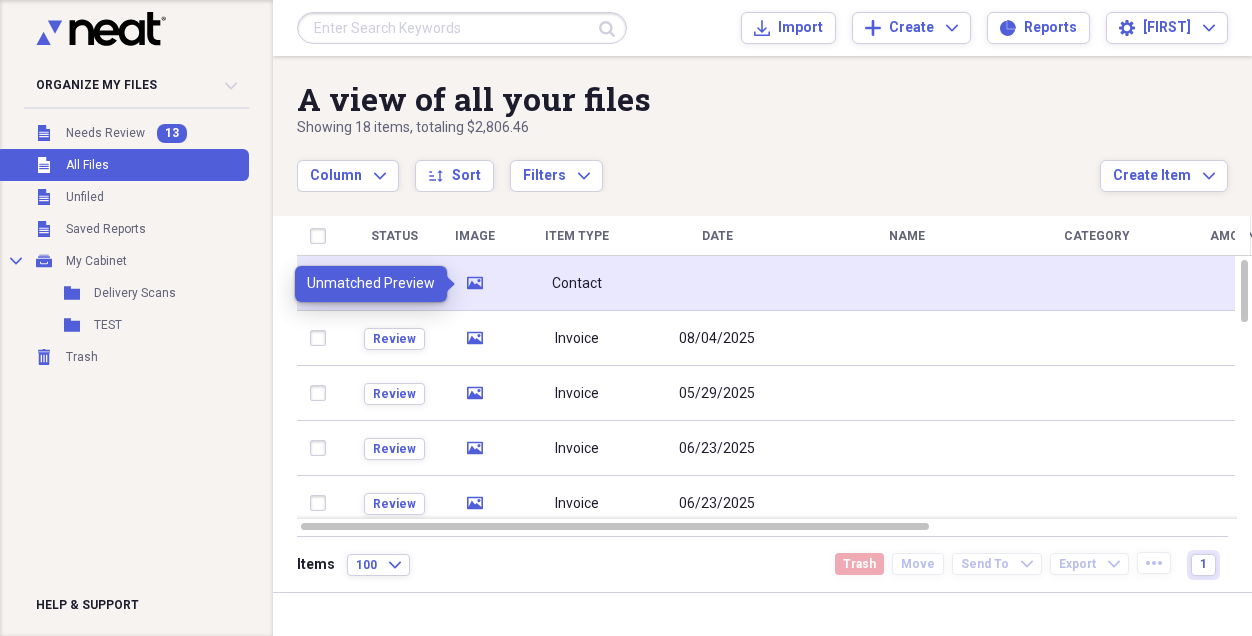 click 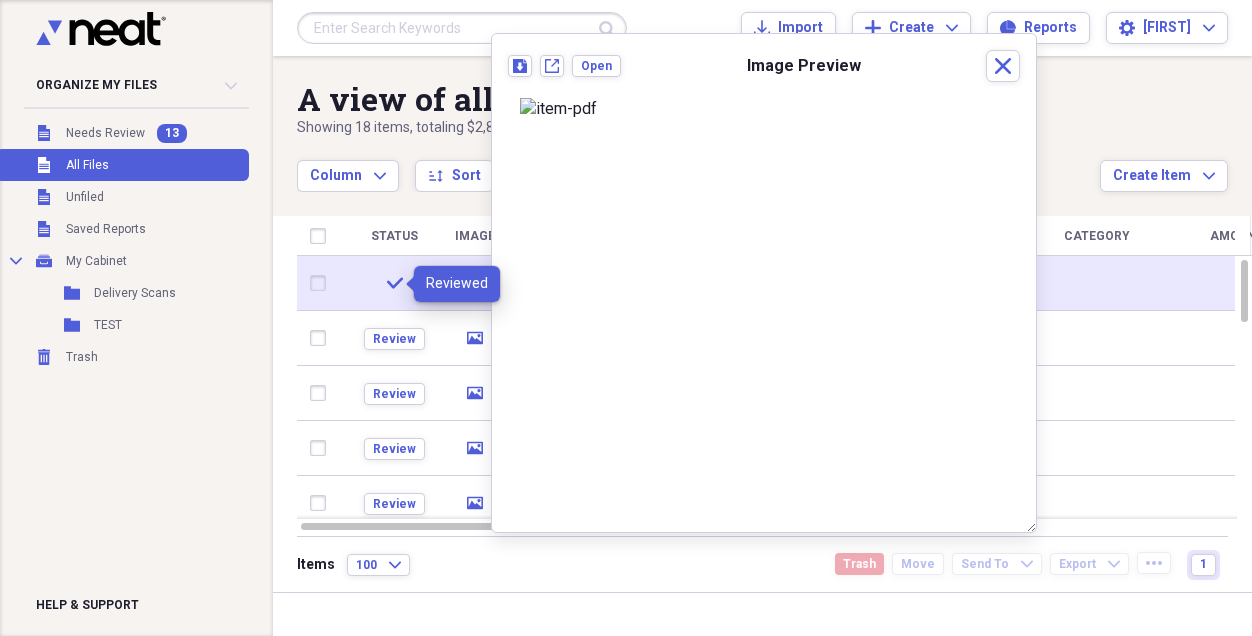 click on "check" 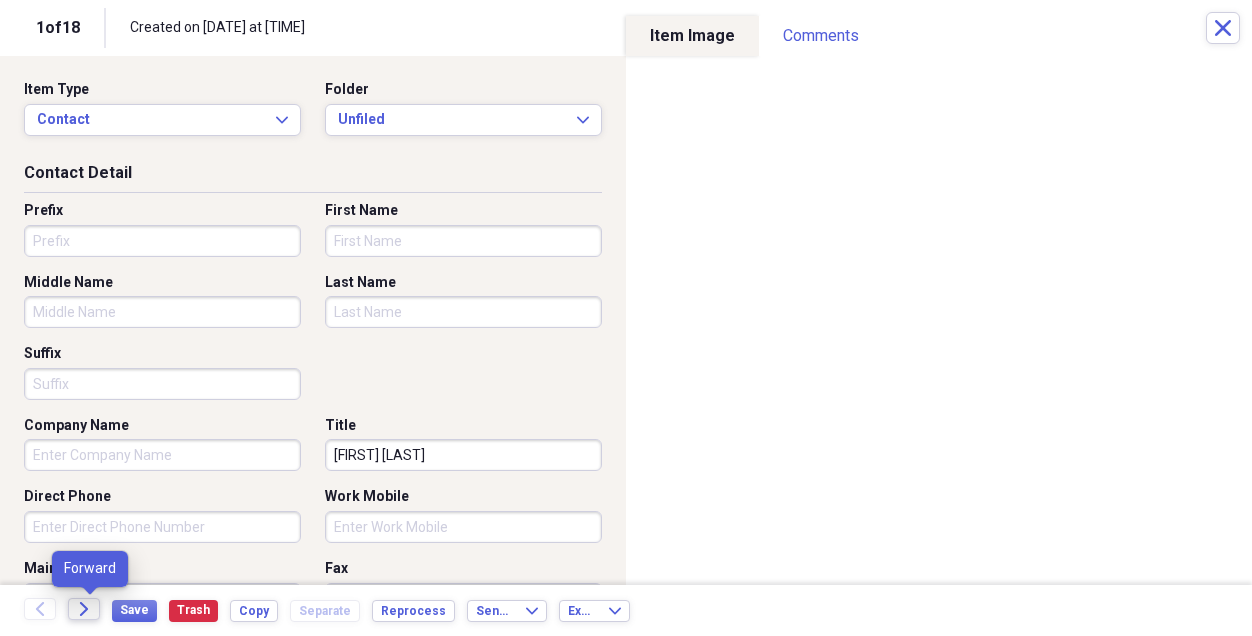 click on "Forward" 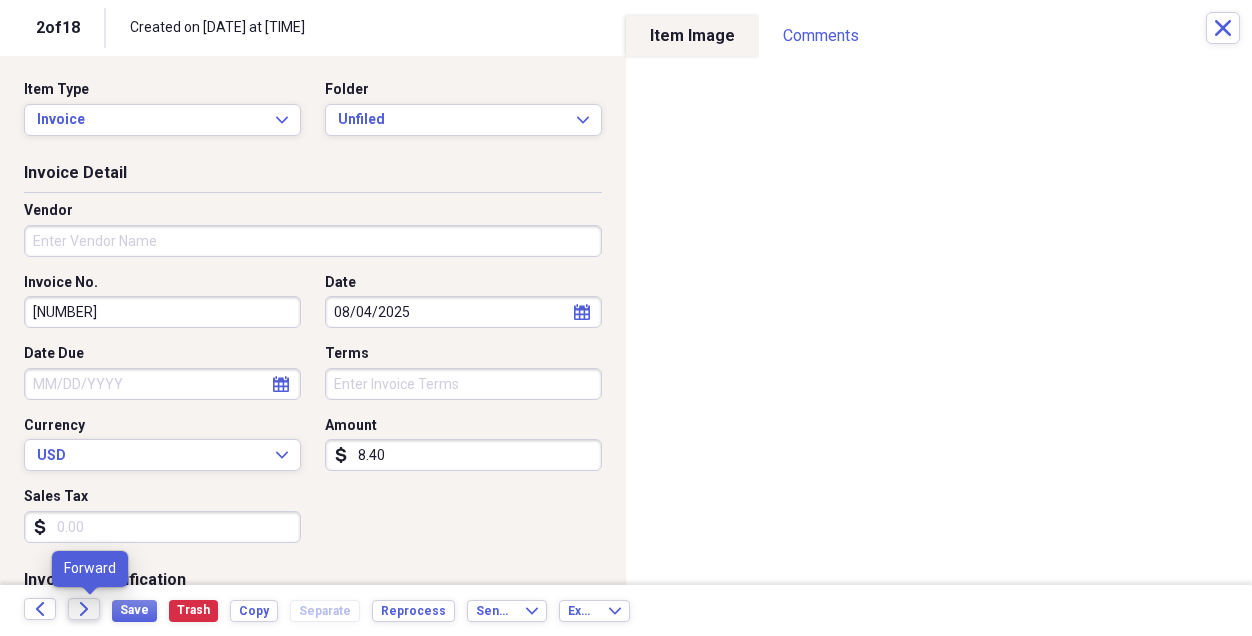 click on "Forward" 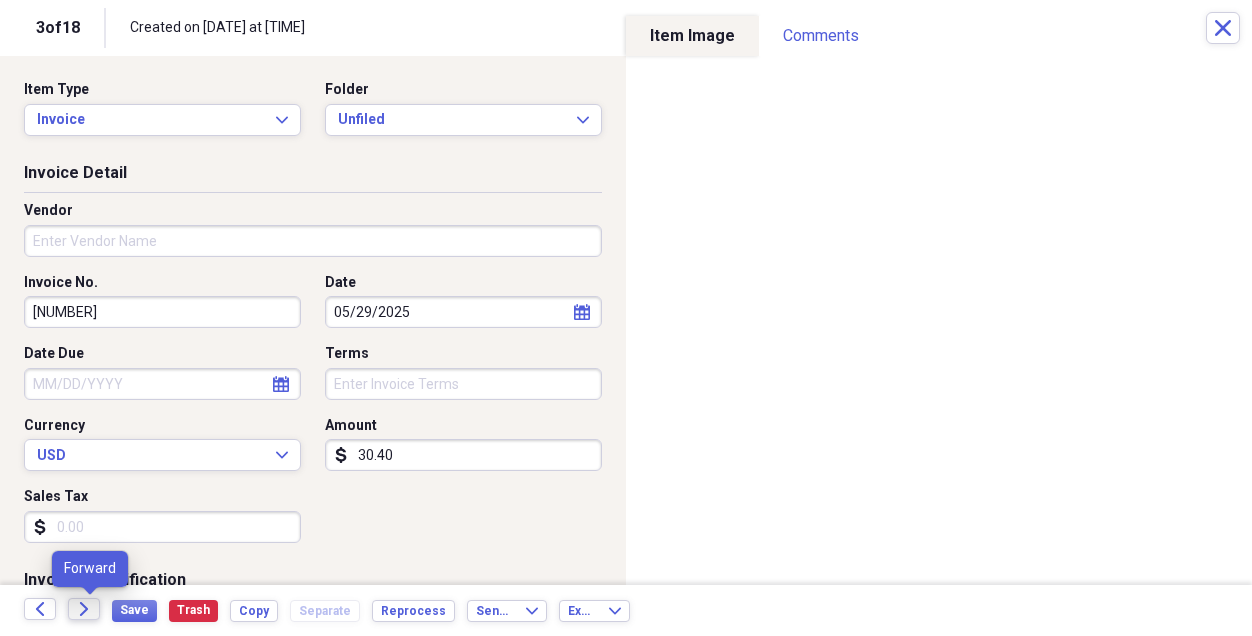 click on "Forward" 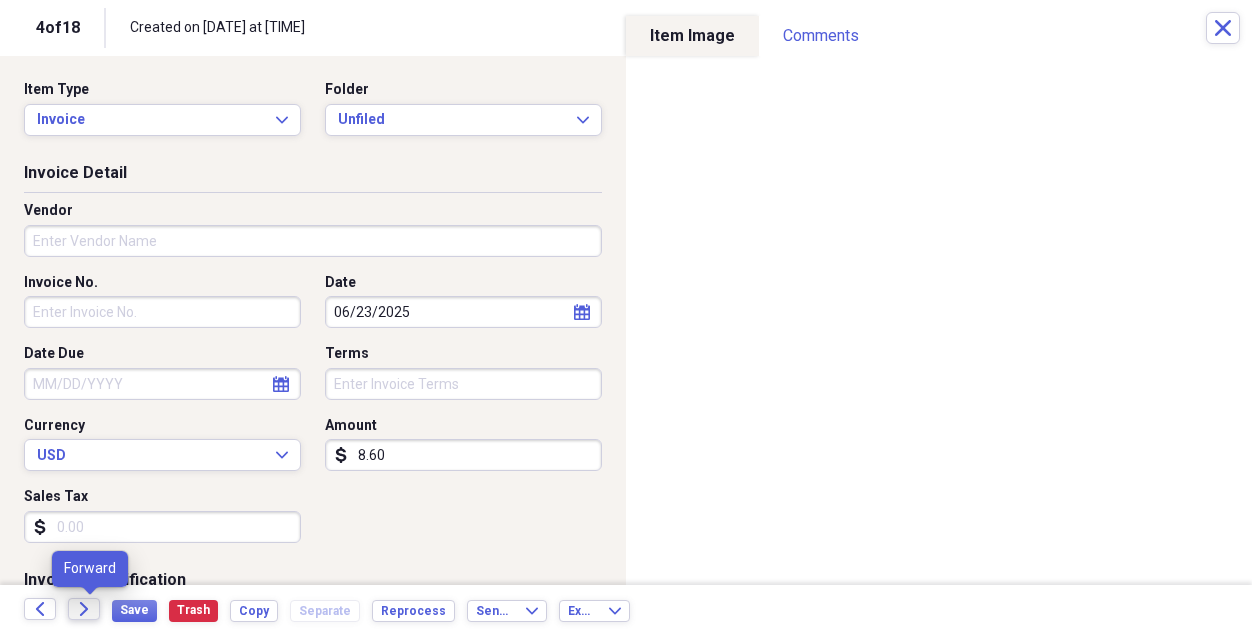 click on "Forward" 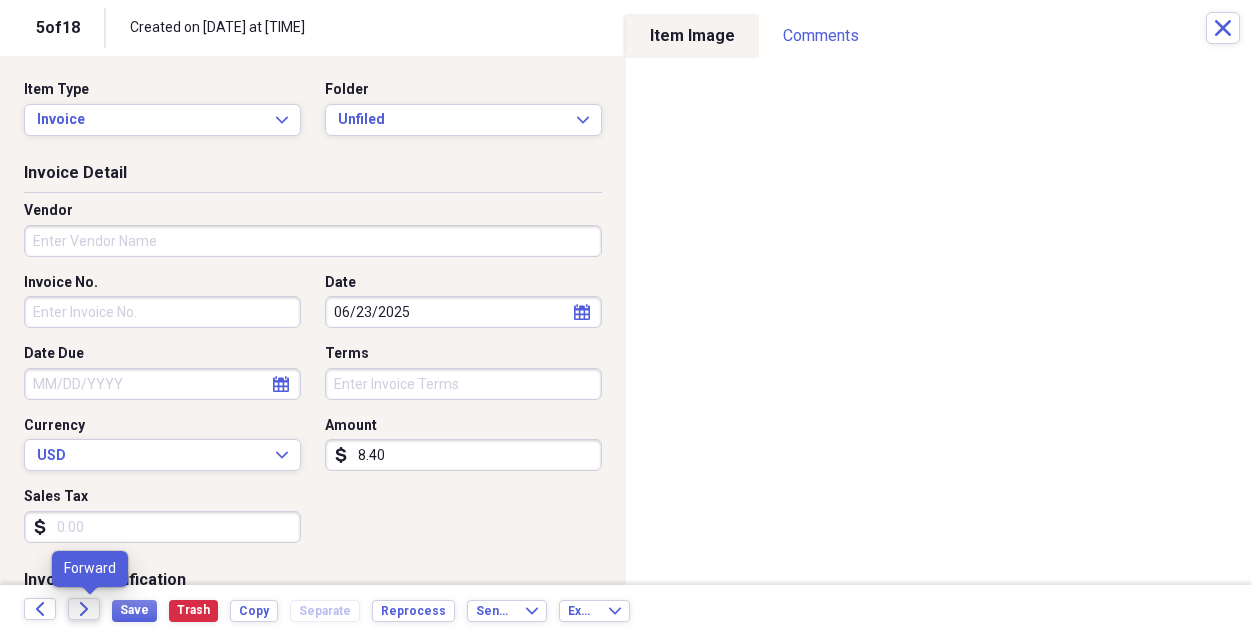 click on "Forward" 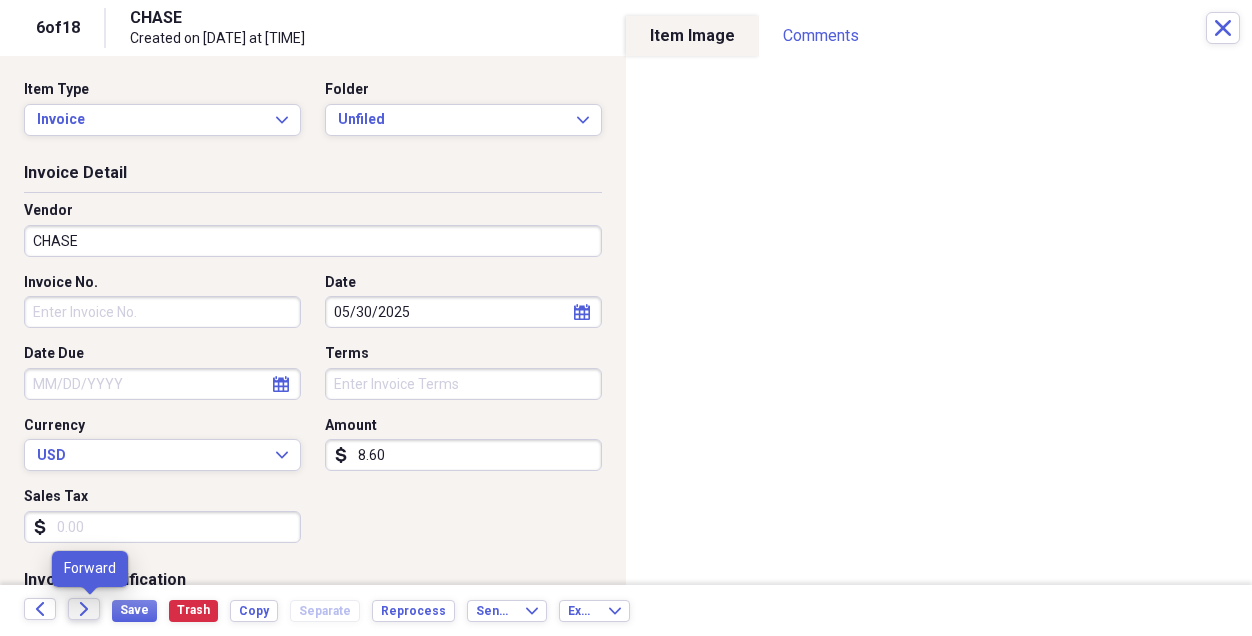 click on "Forward" 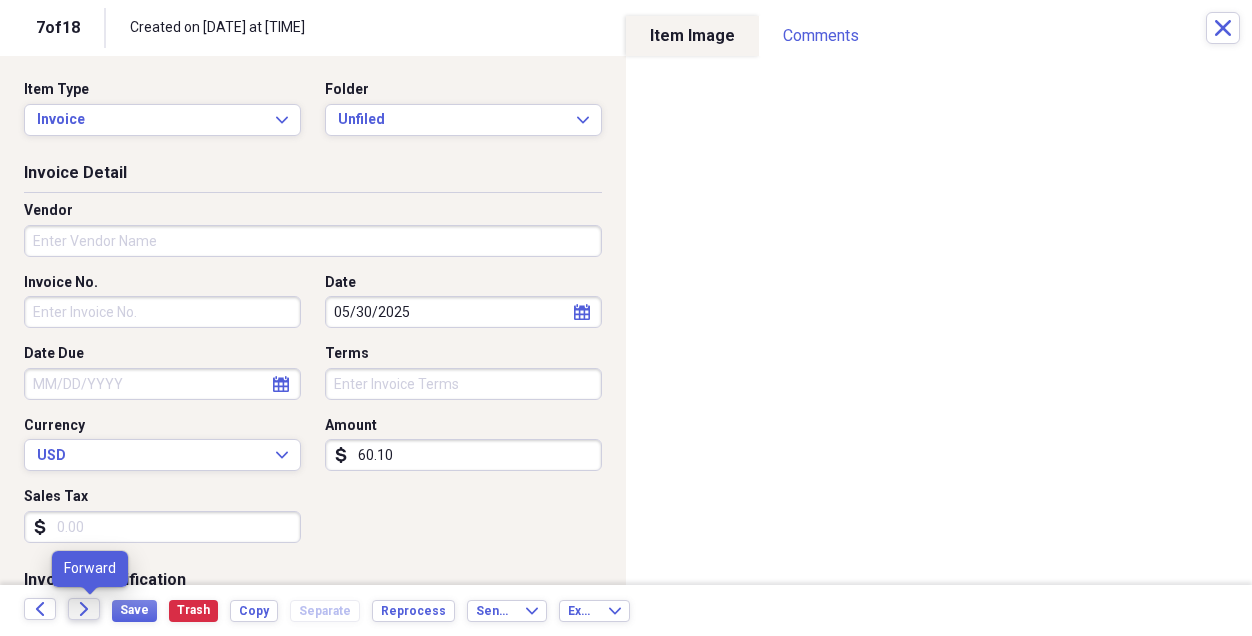 click 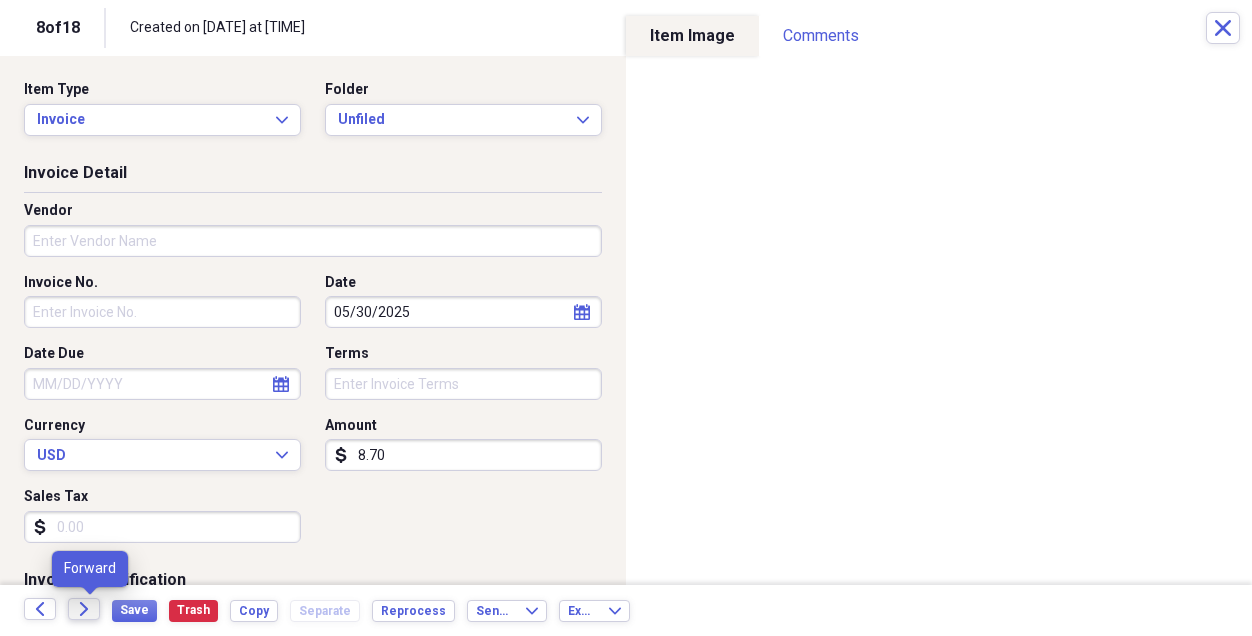click on "Forward" 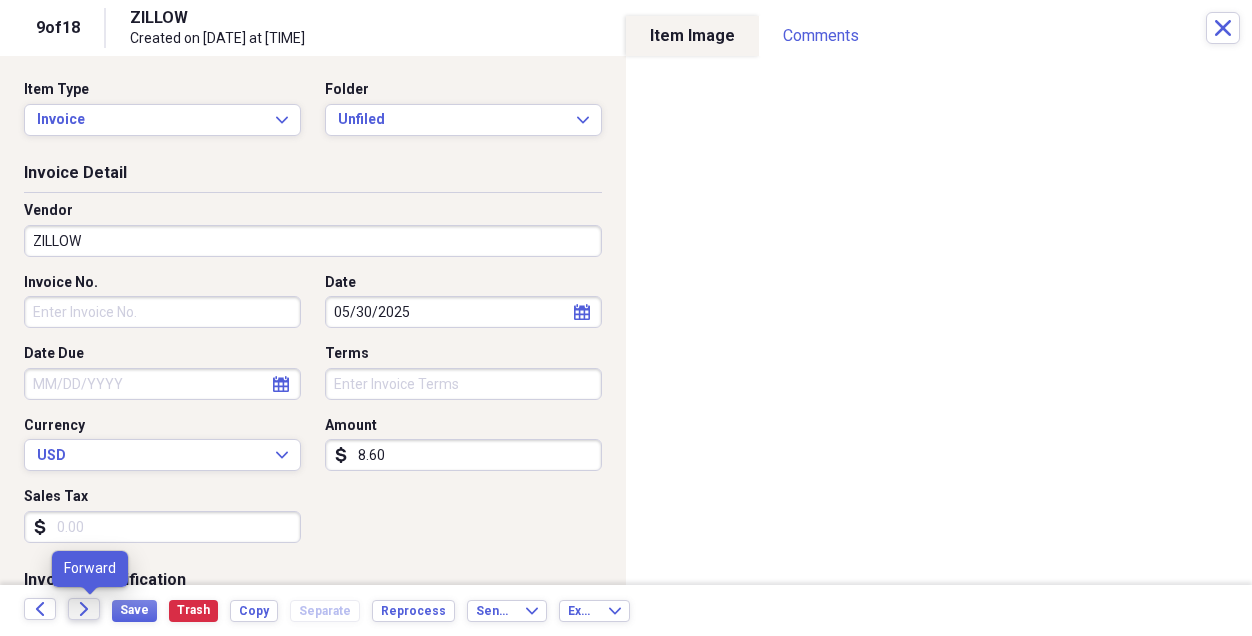 click on "Forward" at bounding box center [84, 609] 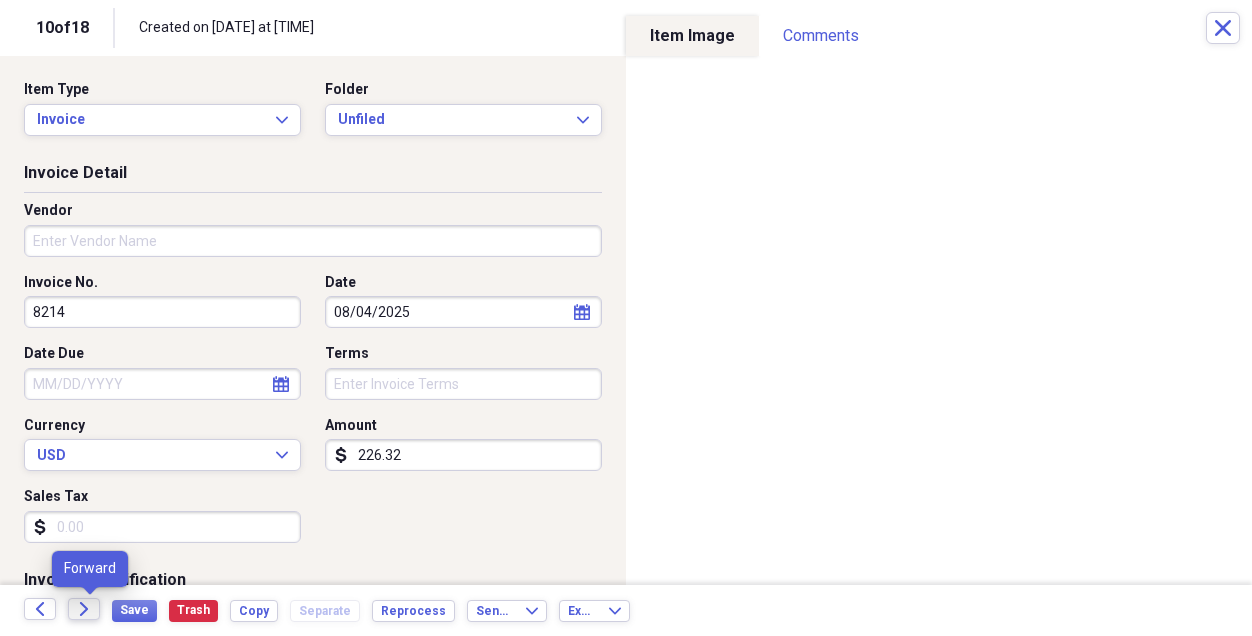 click on "Forward" 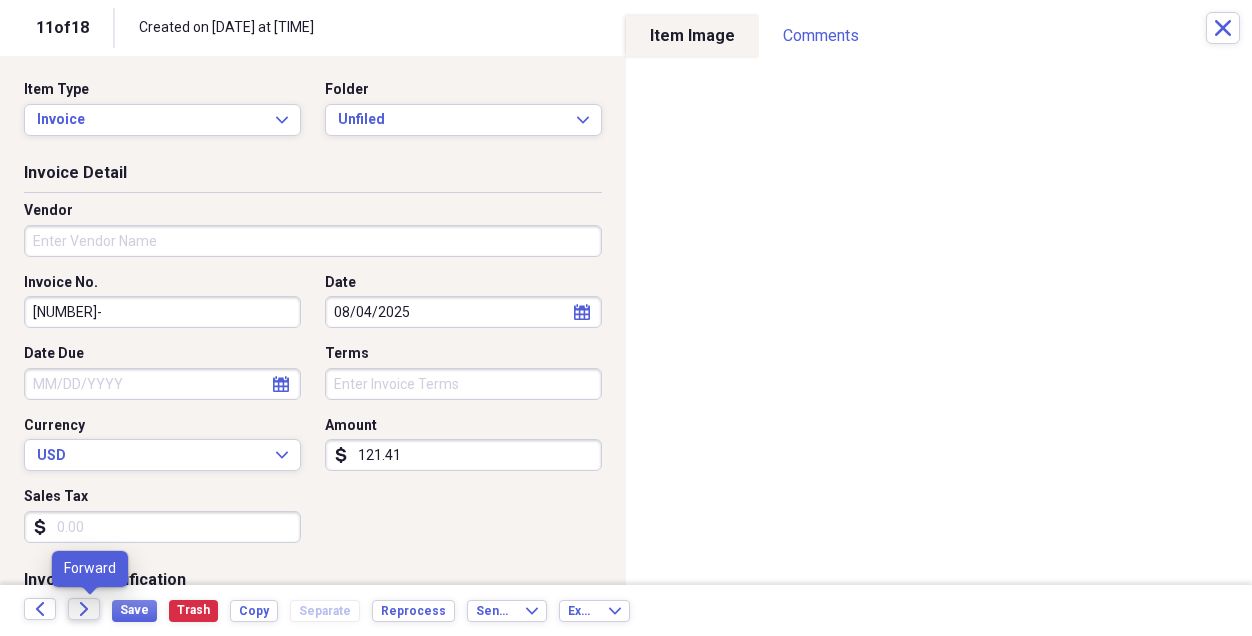 click 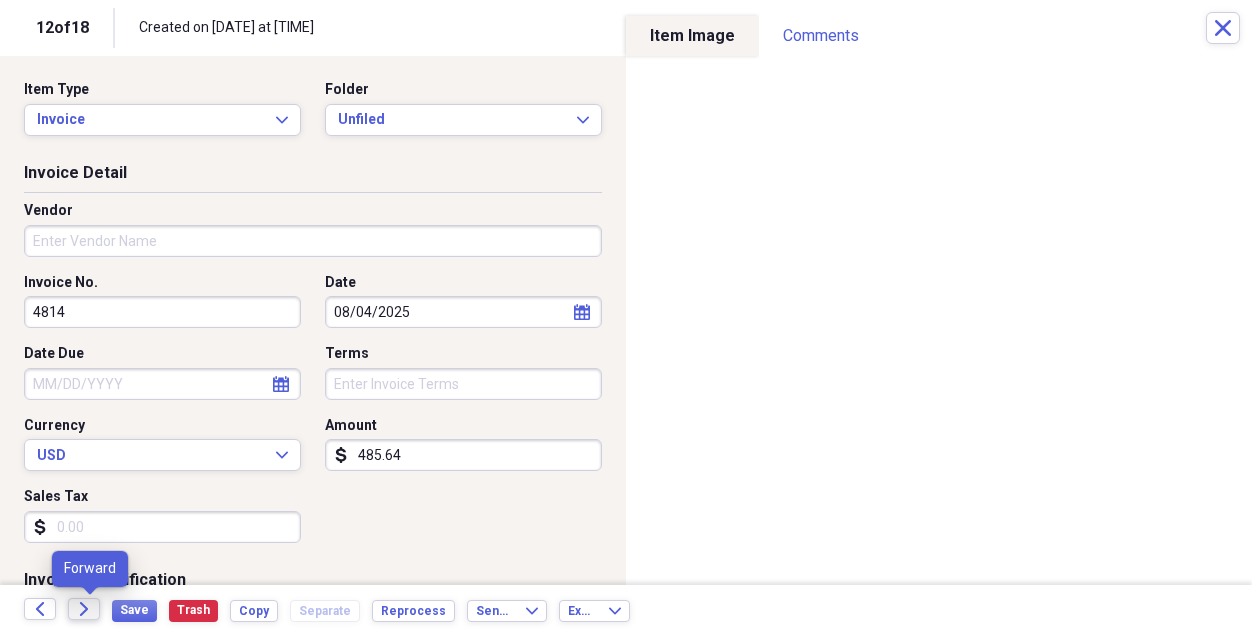 click on "Forward" 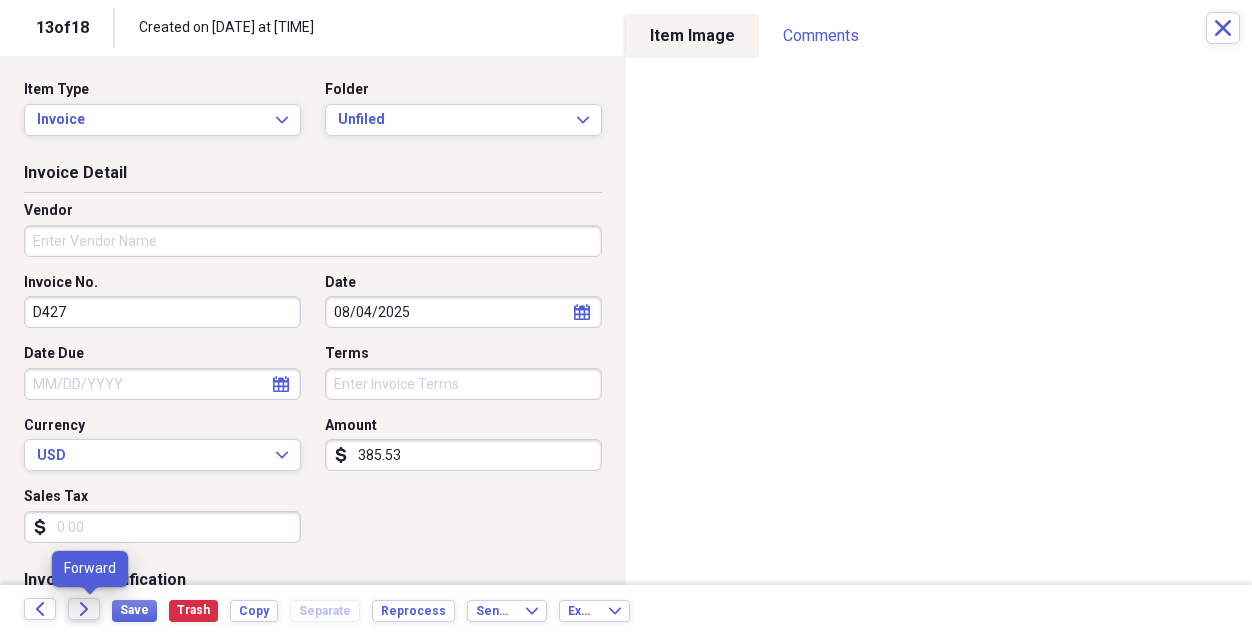 click on "Forward" 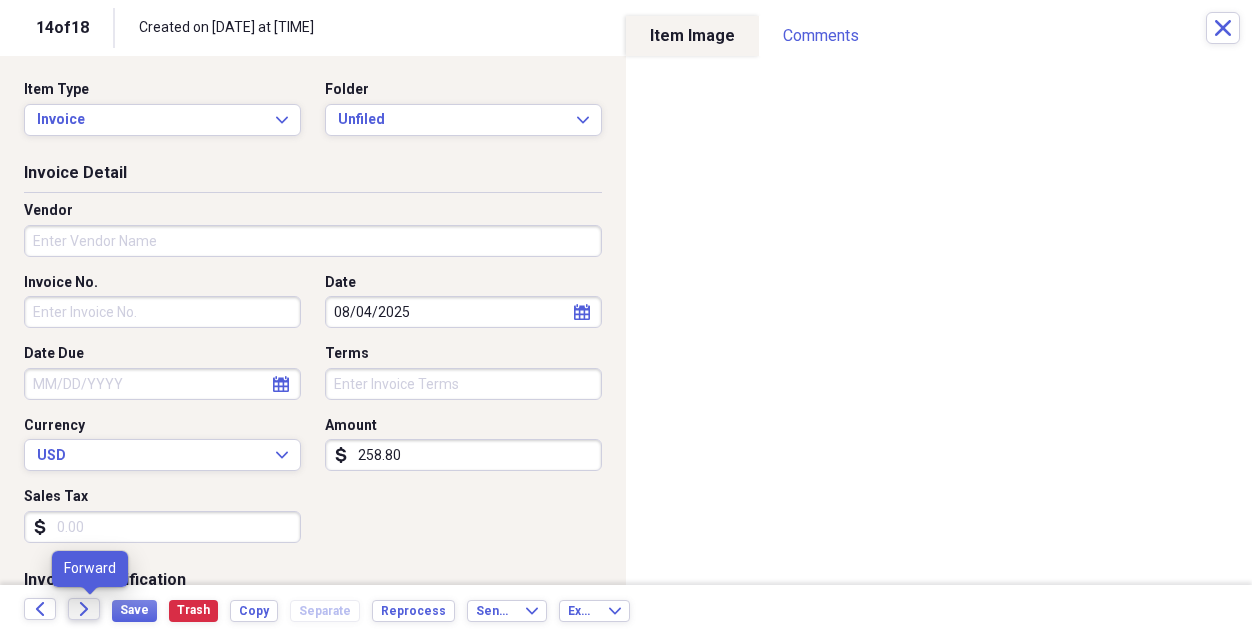 click on "Forward" 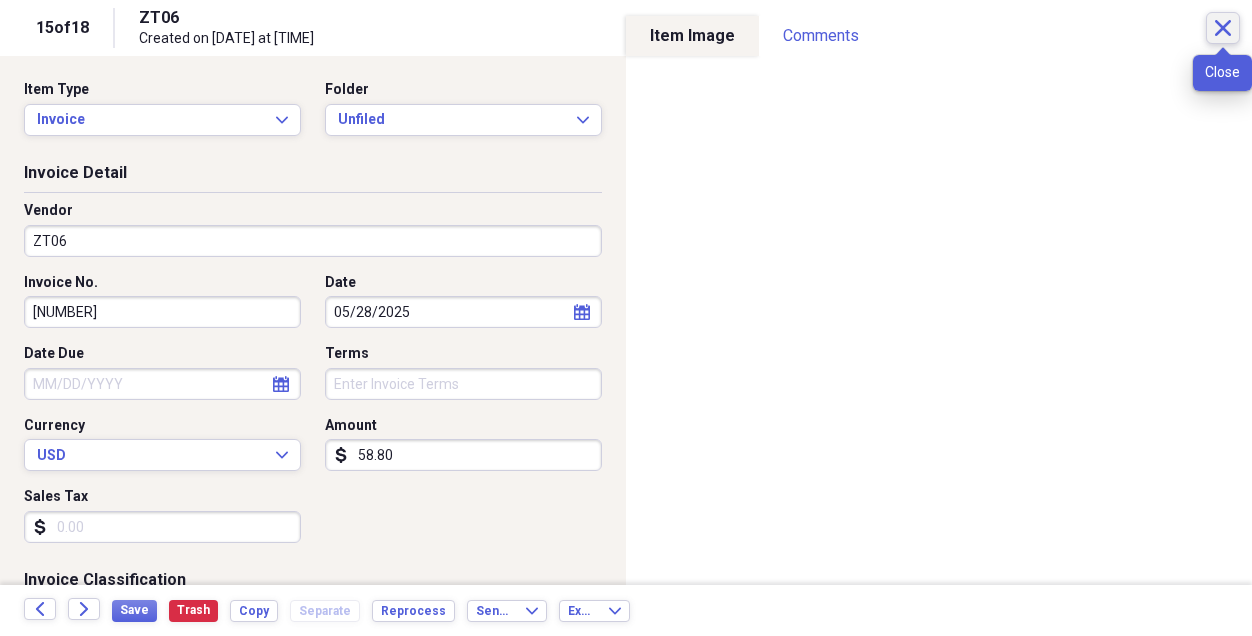 click 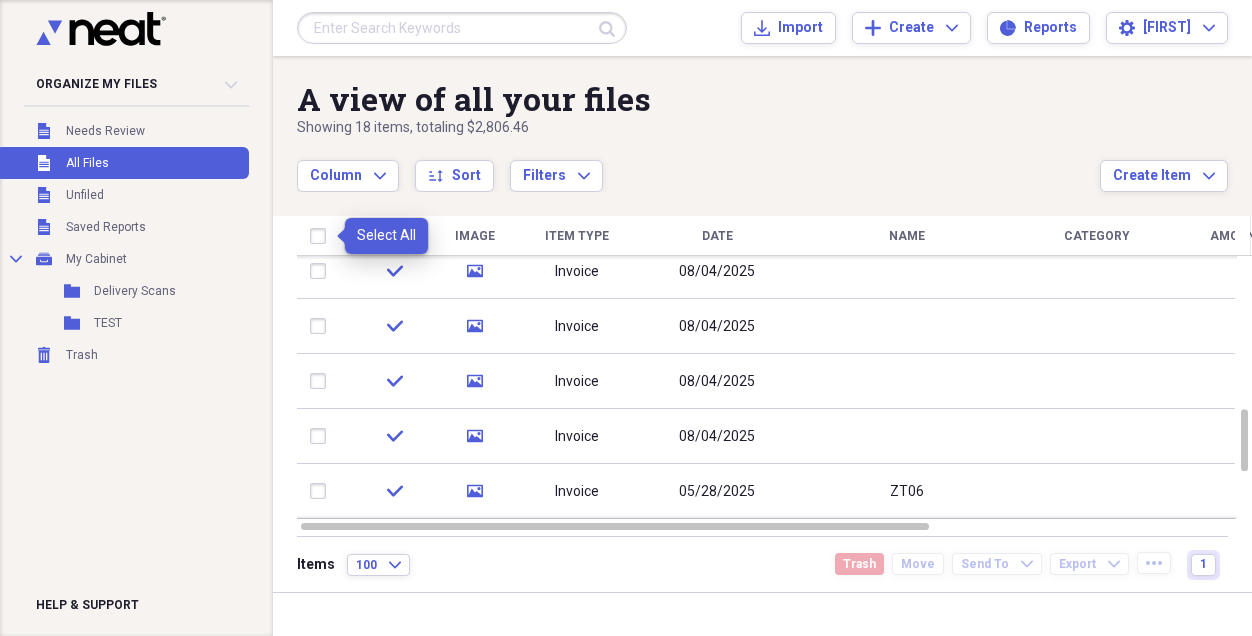 click at bounding box center [322, 236] 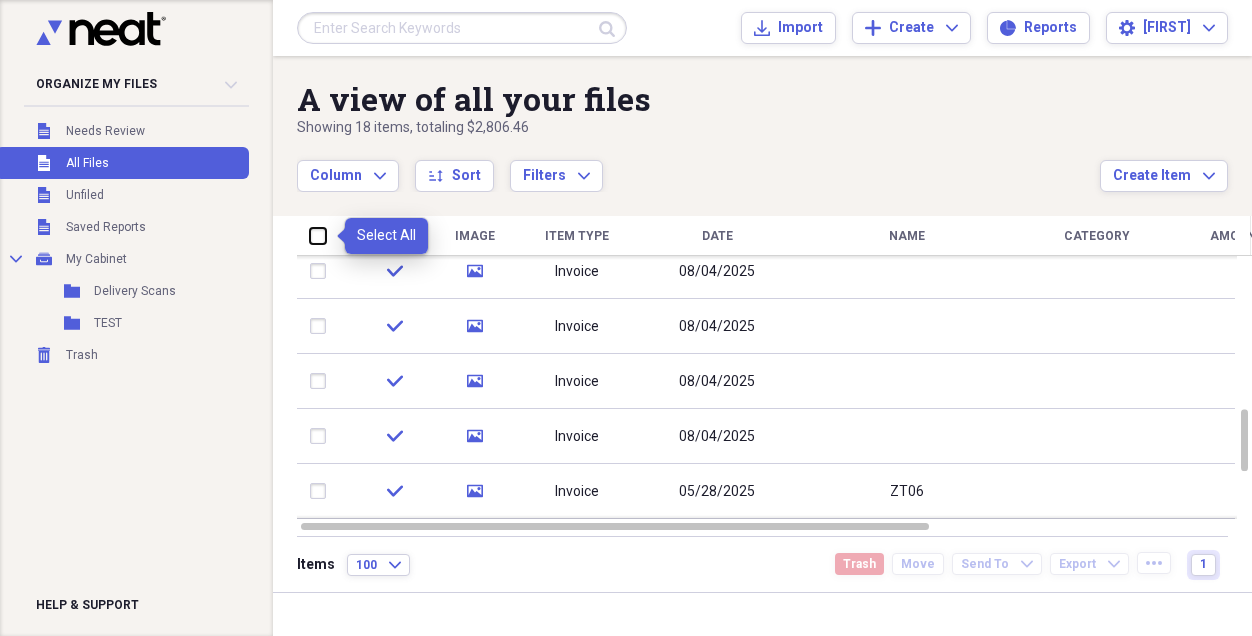 click at bounding box center (310, 235) 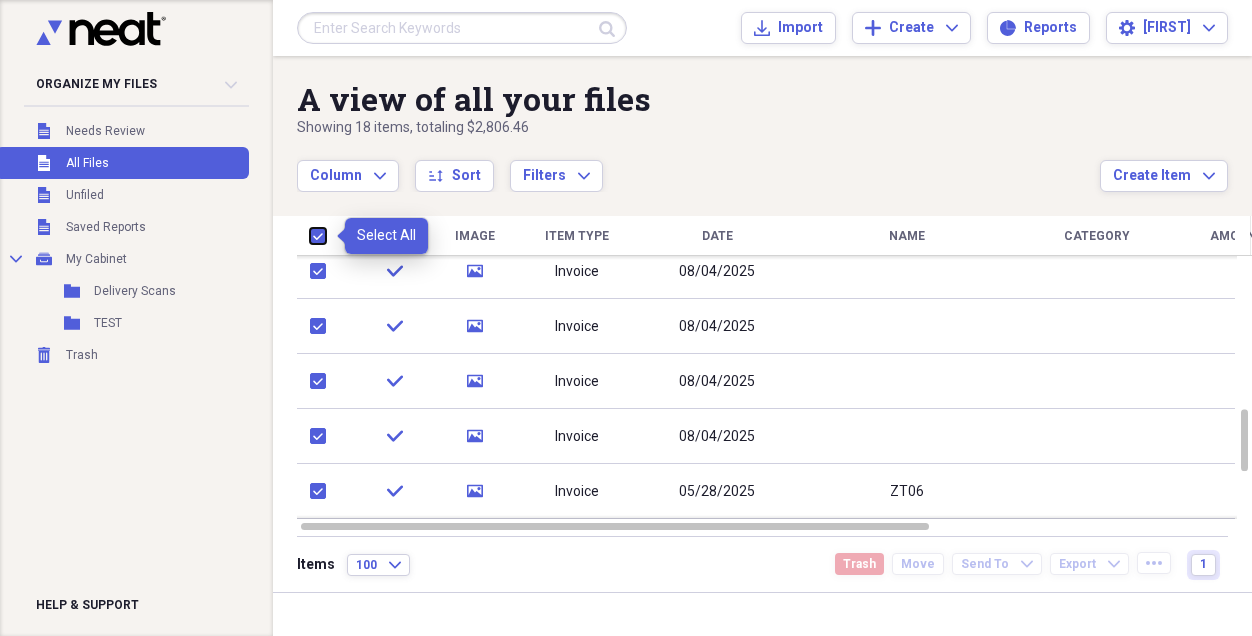 checkbox on "true" 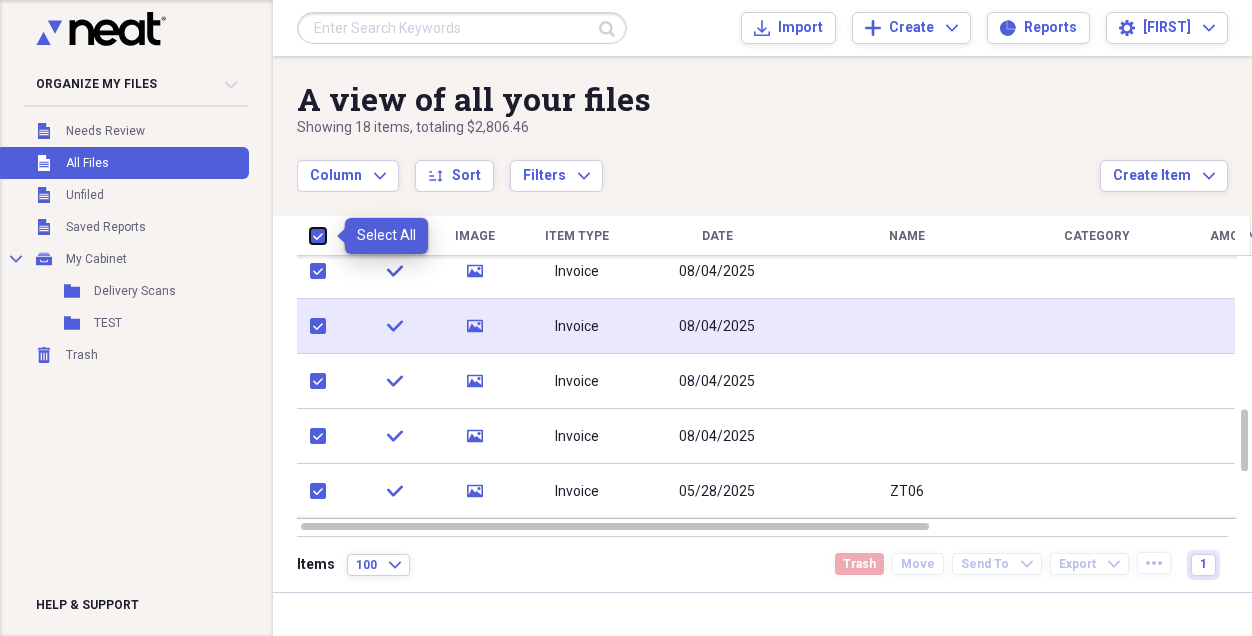 checkbox on "true" 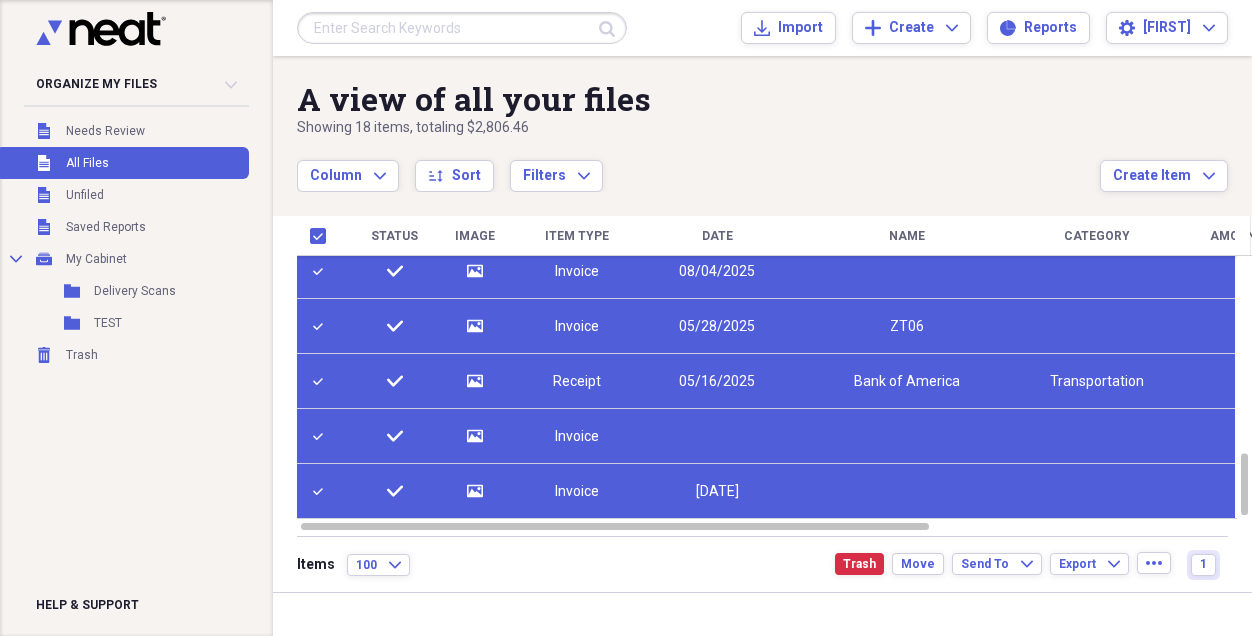 click on "Invoice" at bounding box center [577, 492] 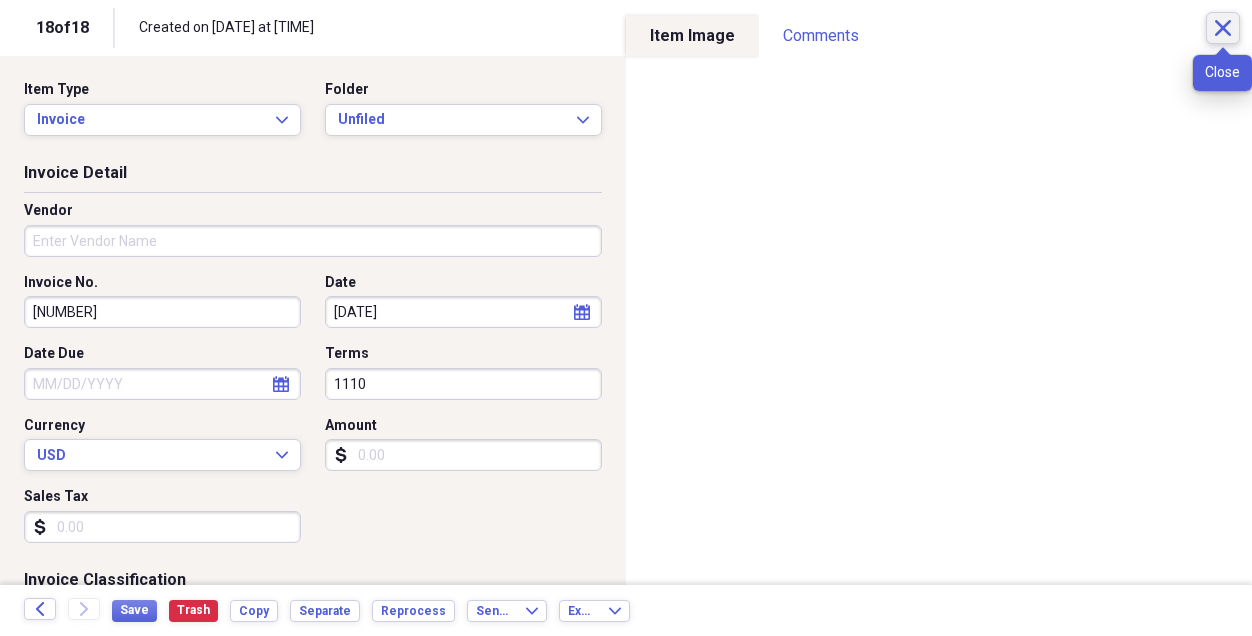 click 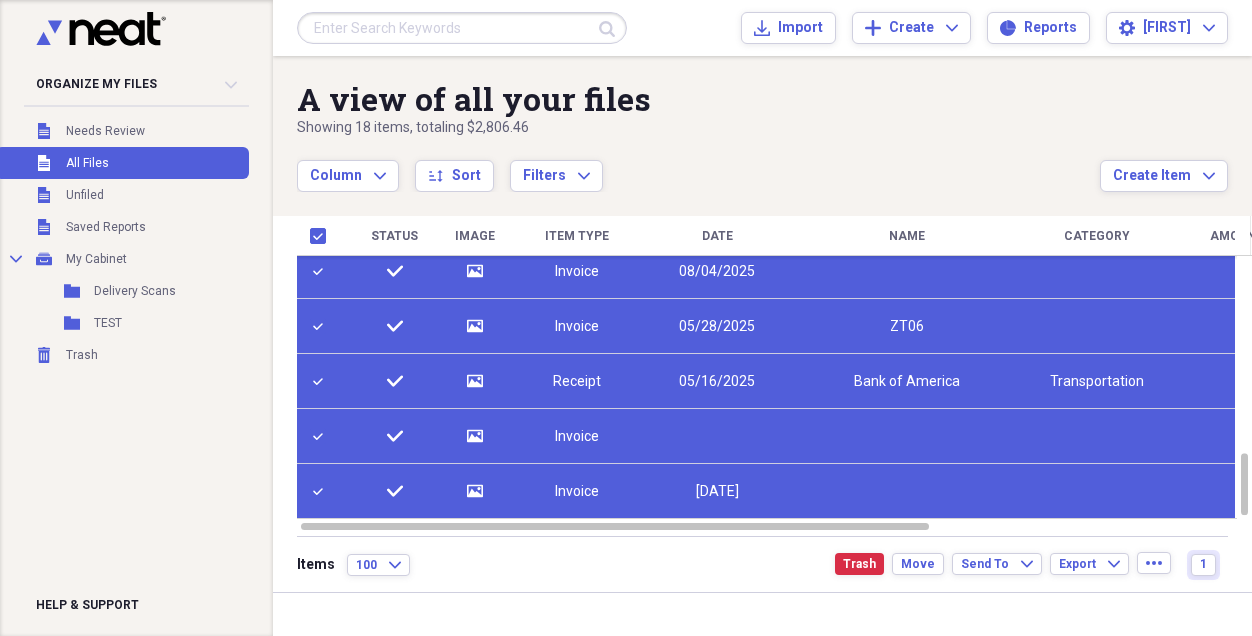 click on "Invoice" at bounding box center (577, 492) 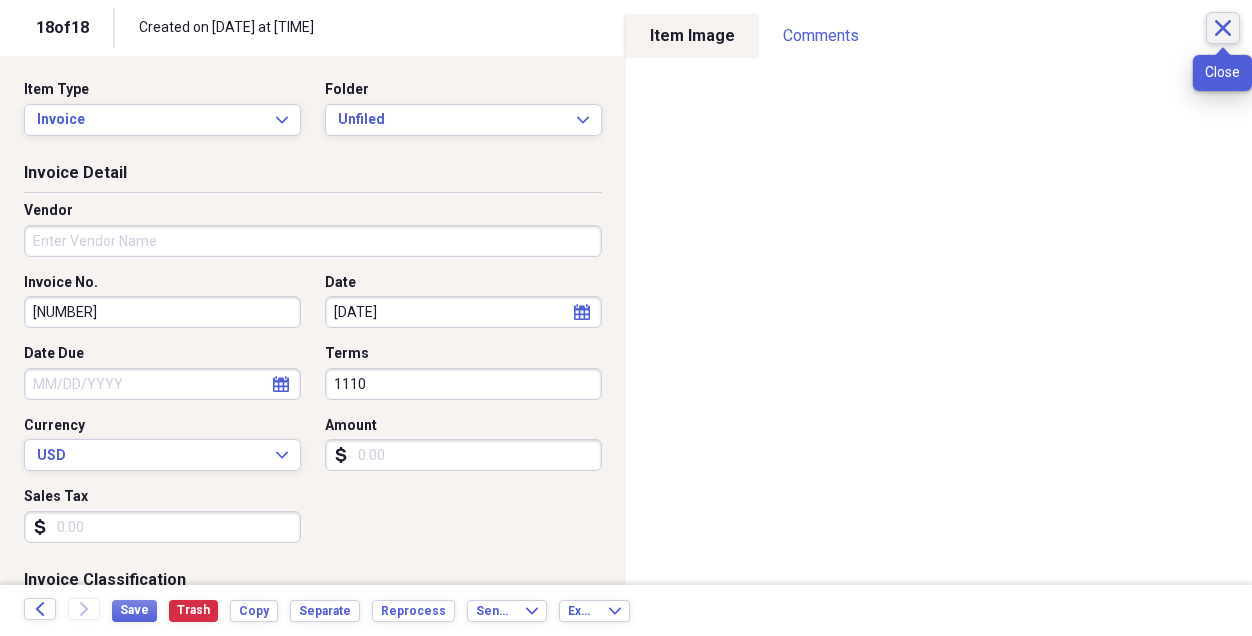 click on "Close" at bounding box center (1223, 28) 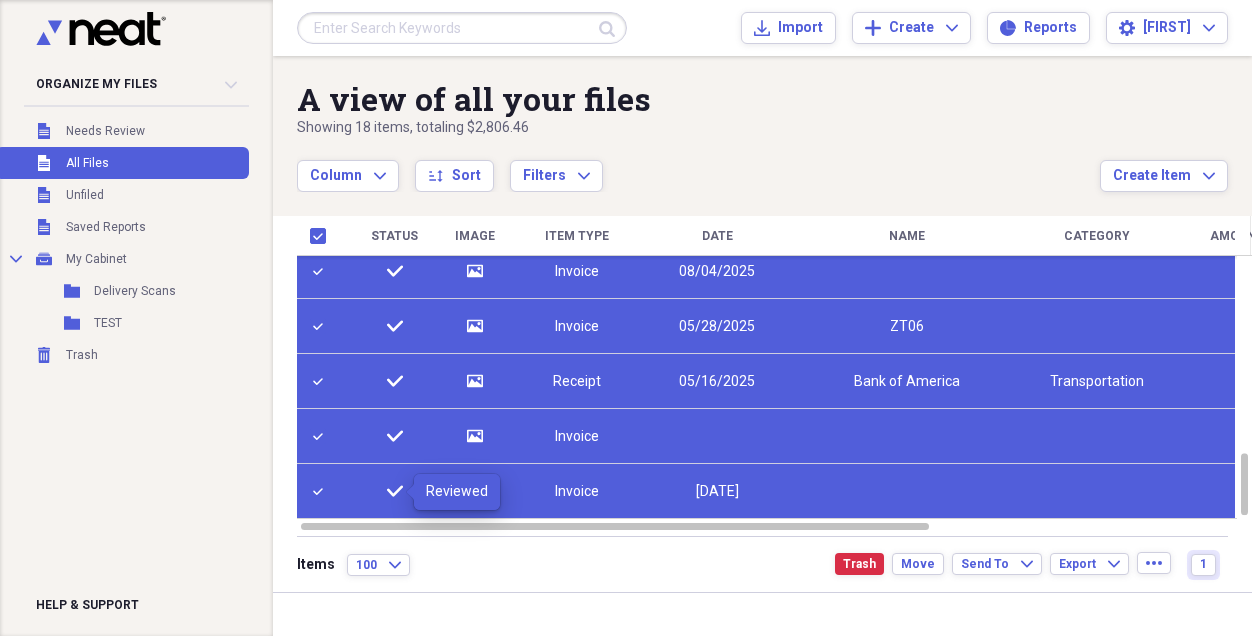 click on "check" 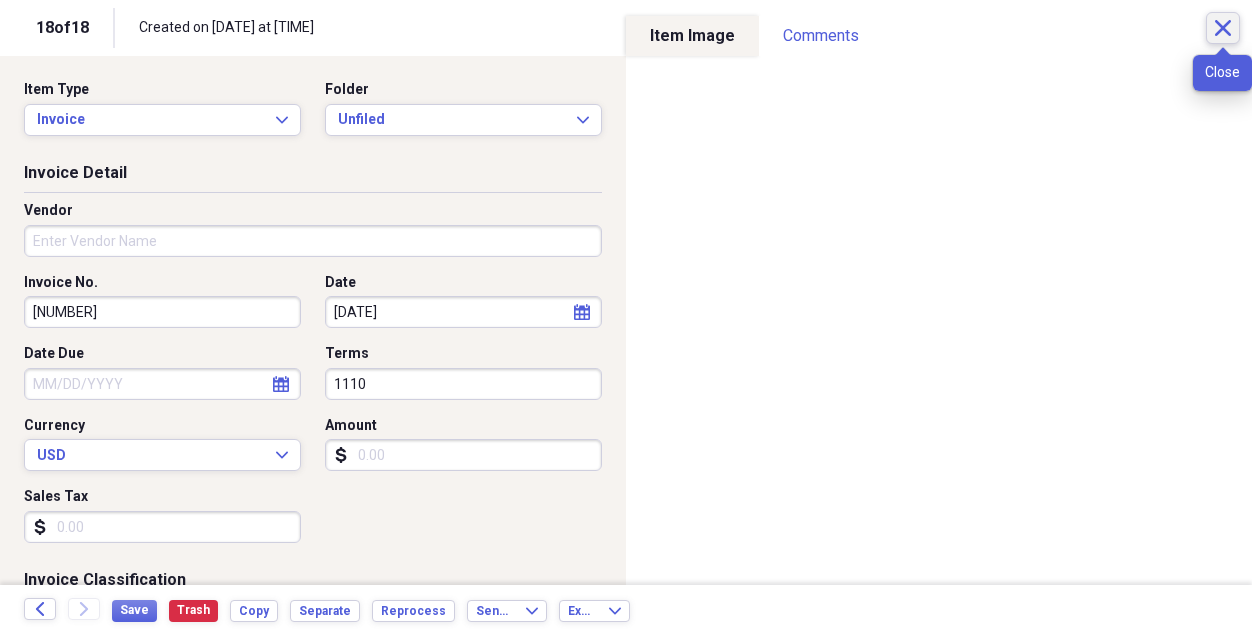 click on "Close" 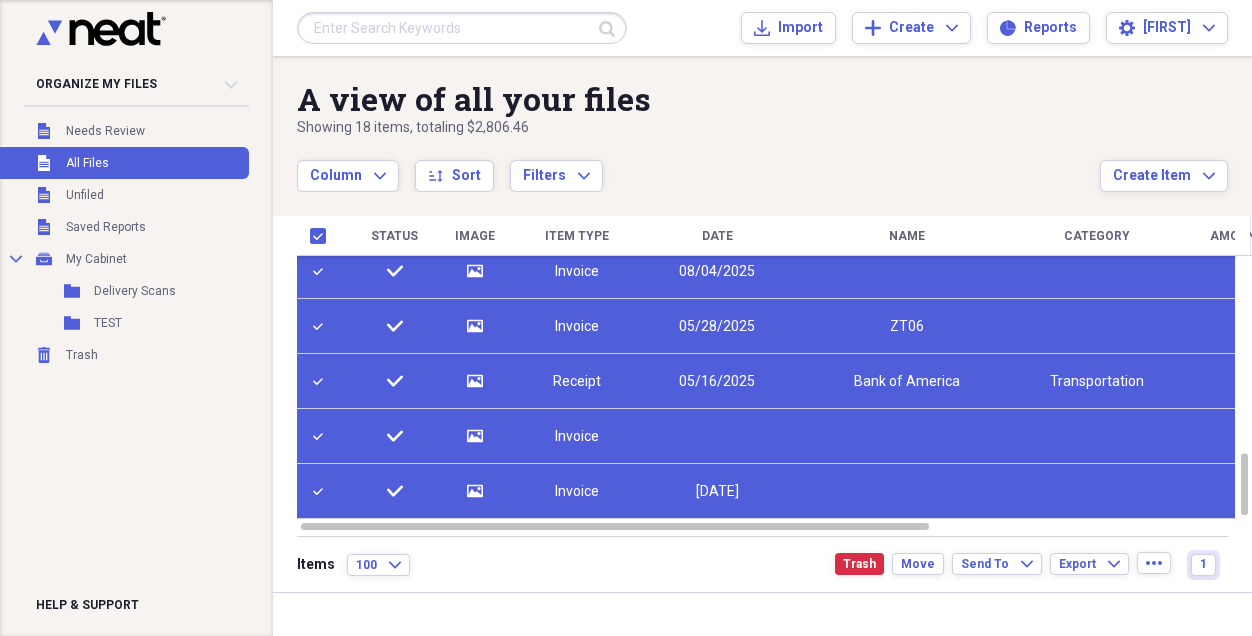 click on "Invoice" at bounding box center [577, 492] 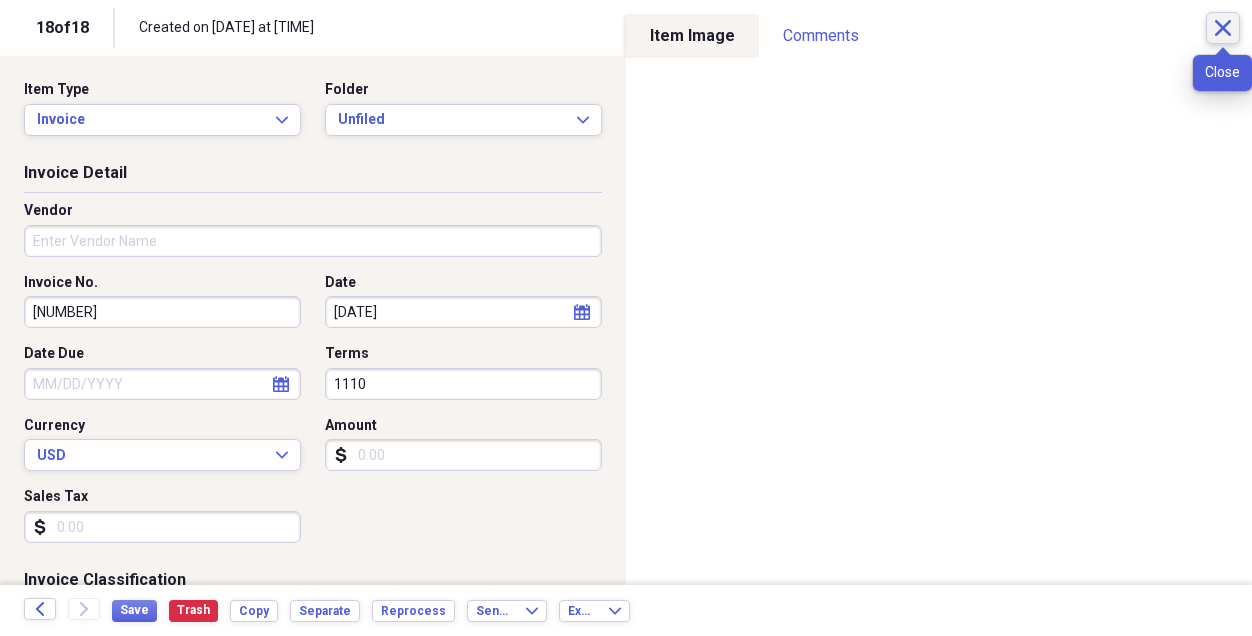 click on "Close" 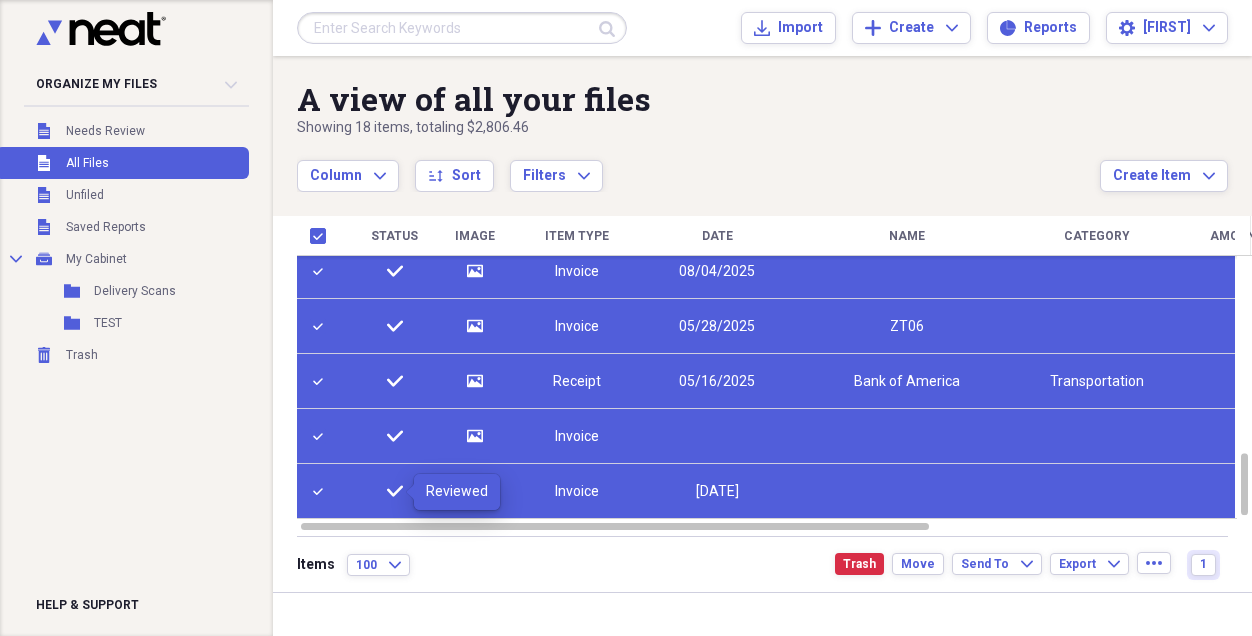 click on "check" 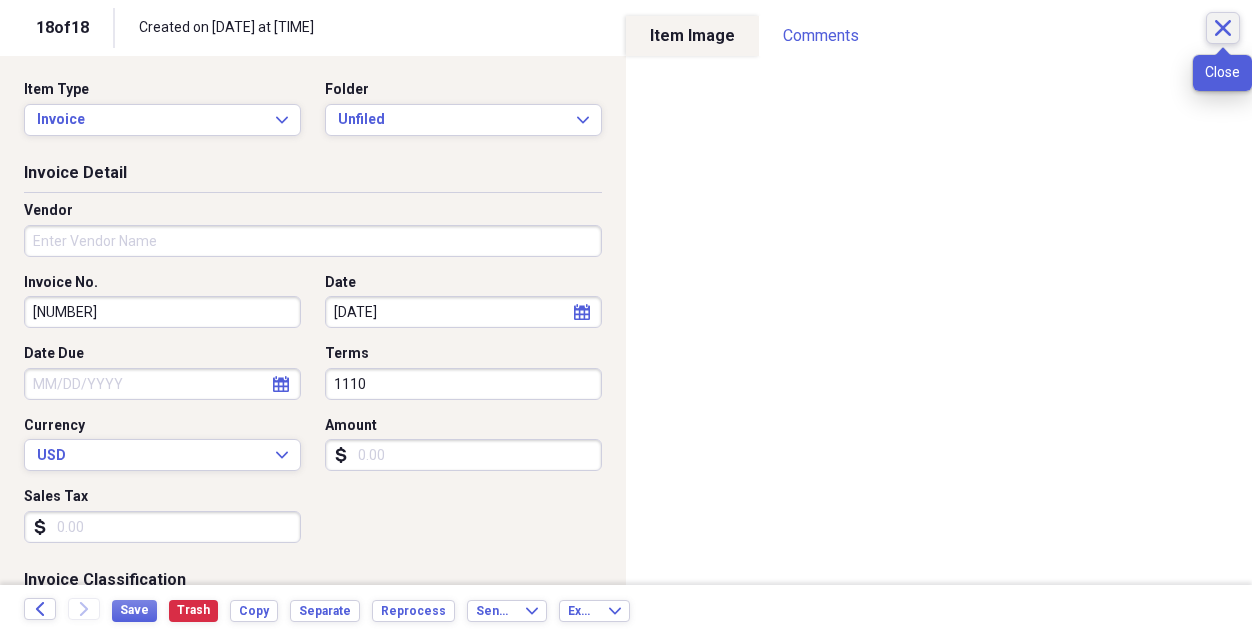 click on "Close" 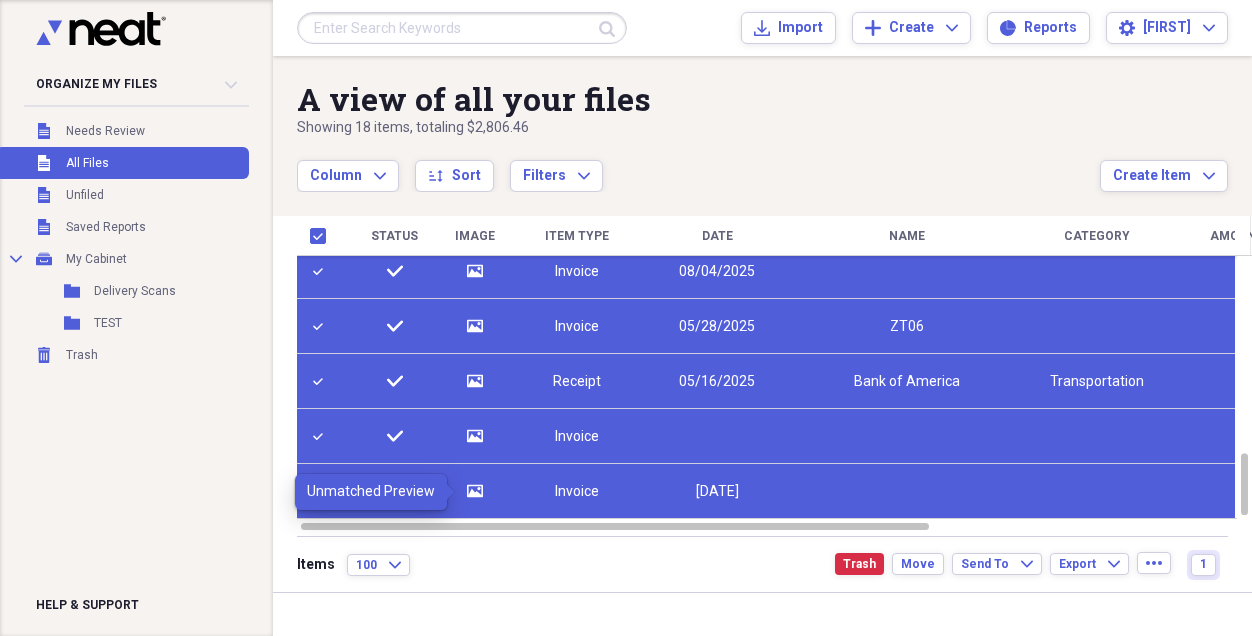 click on "media" 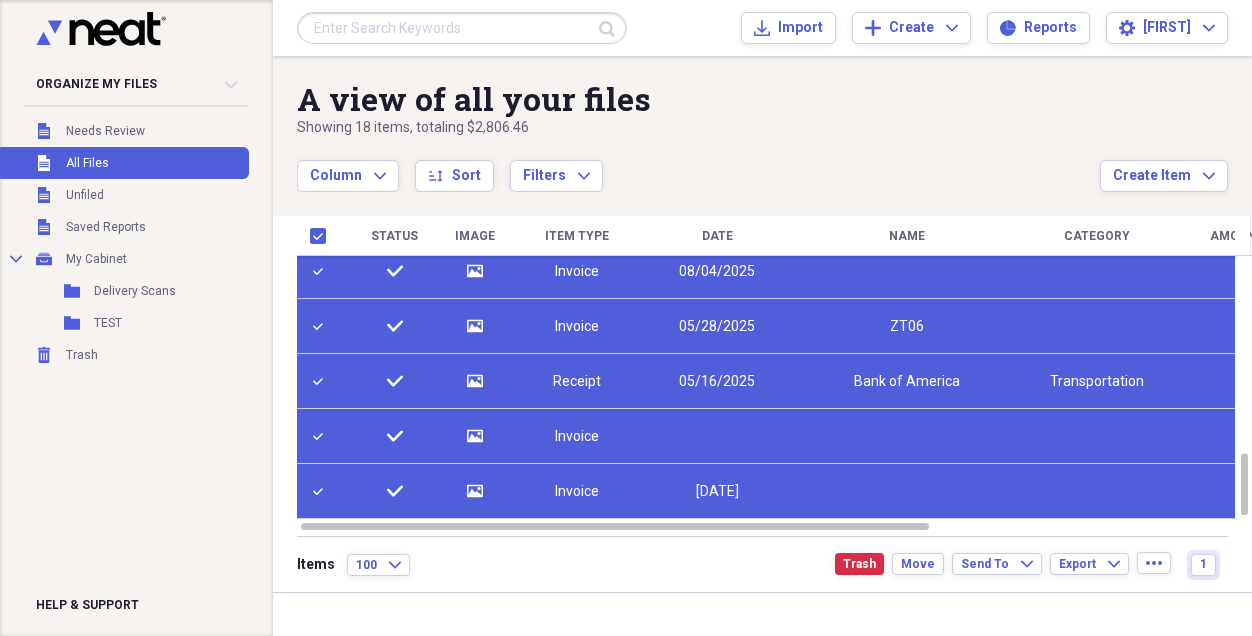 click at bounding box center (322, 491) 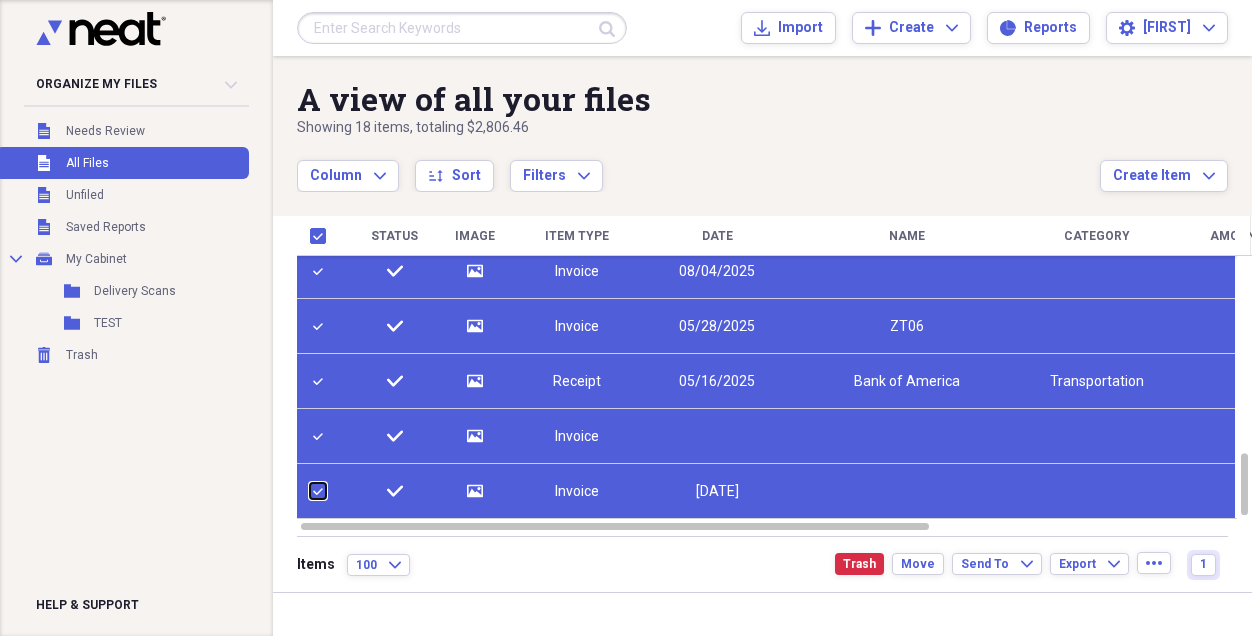 click at bounding box center (310, 491) 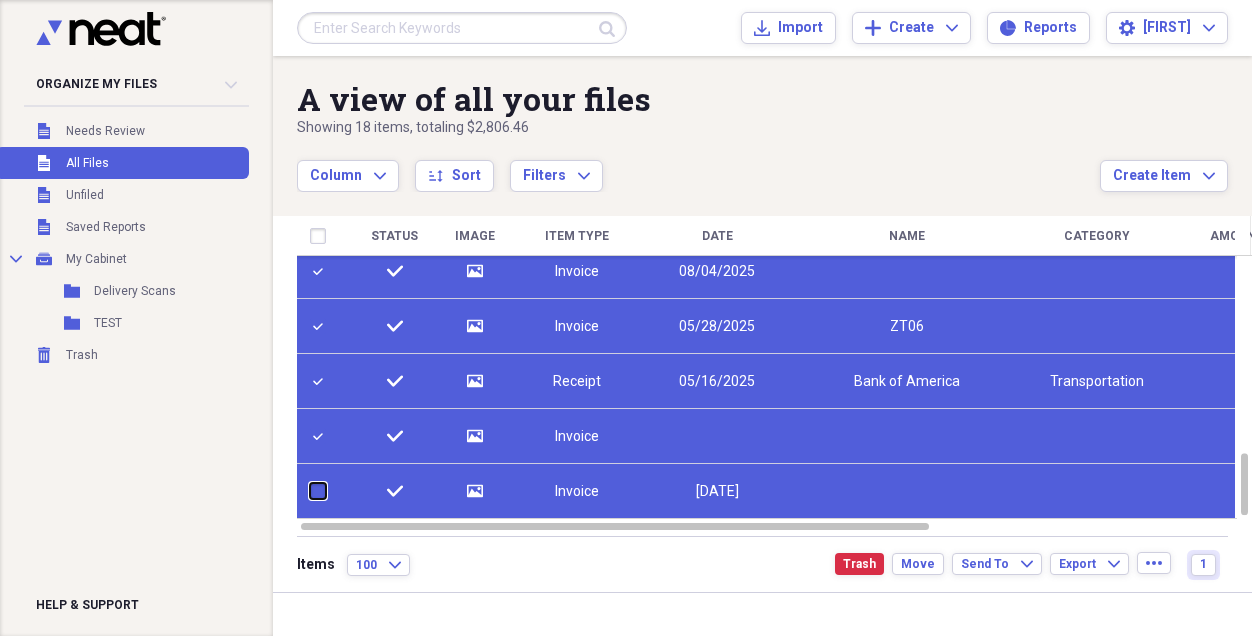 checkbox on "false" 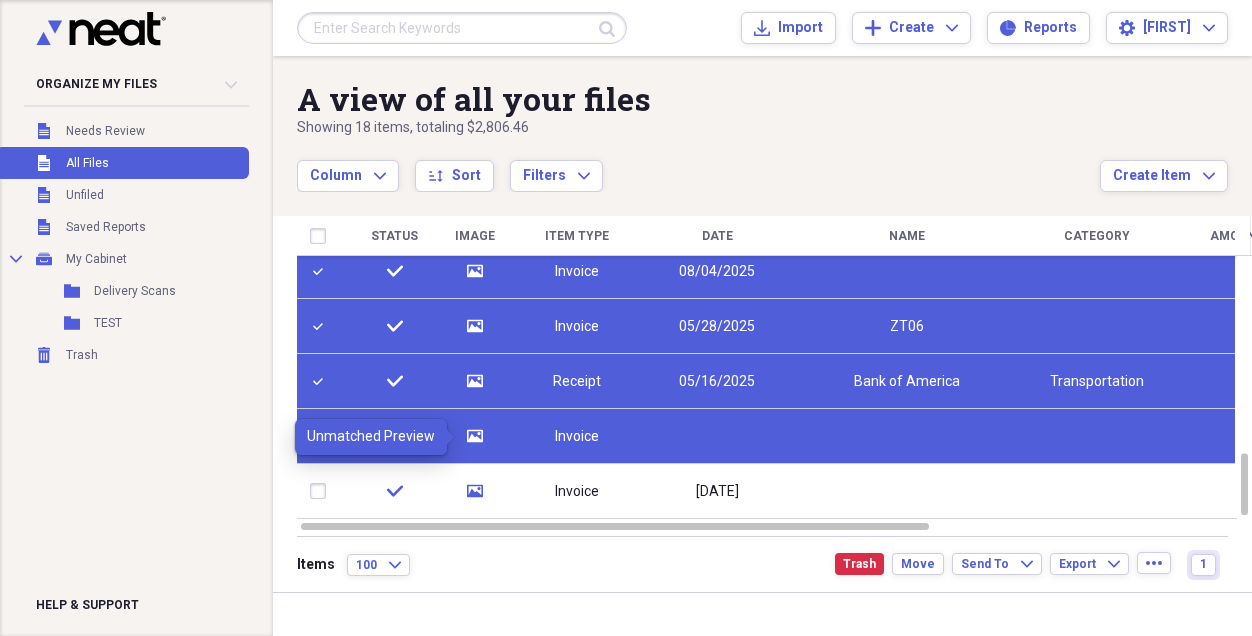 click on "media" 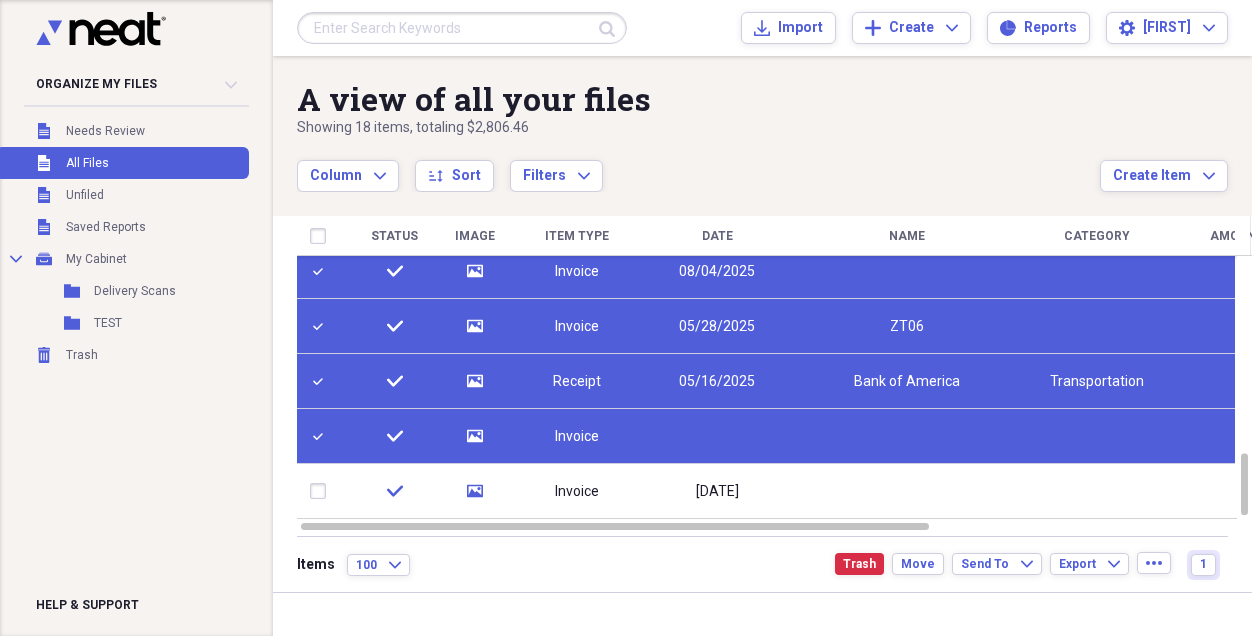 click at bounding box center [322, 436] 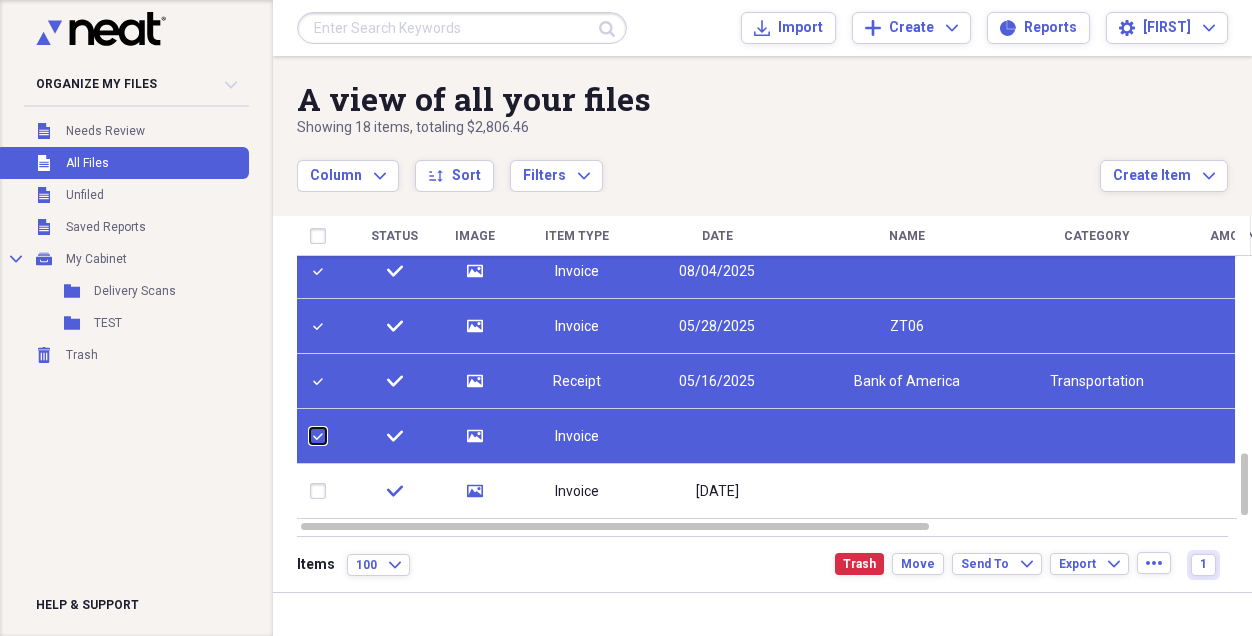 click at bounding box center [310, 436] 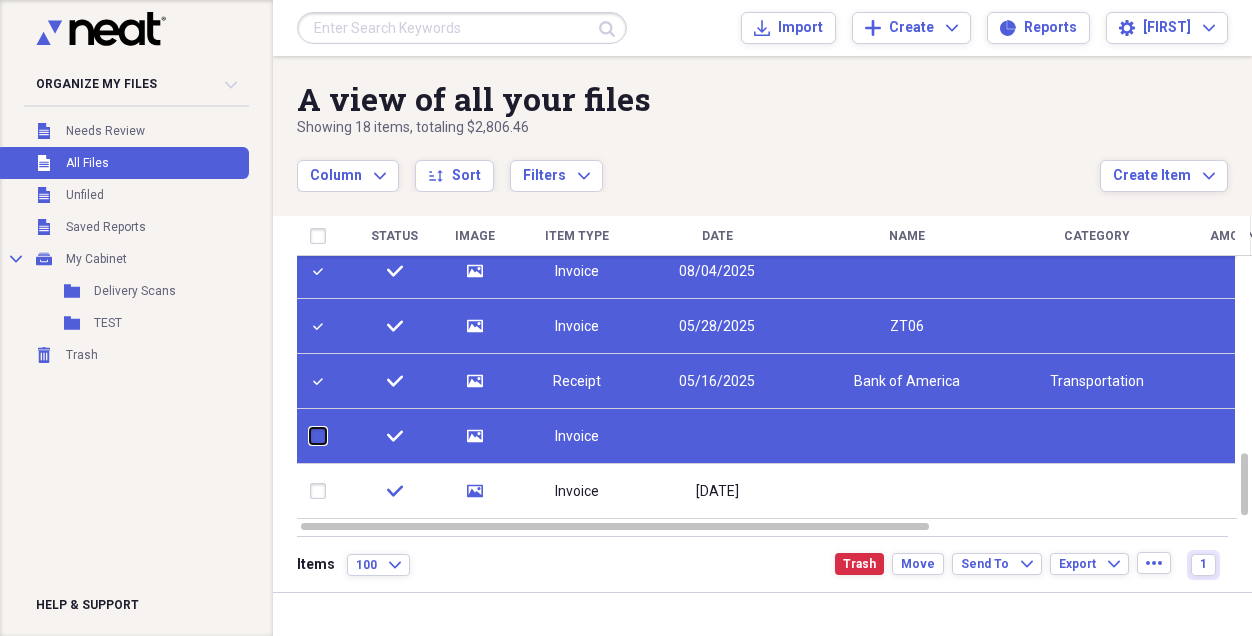 checkbox on "false" 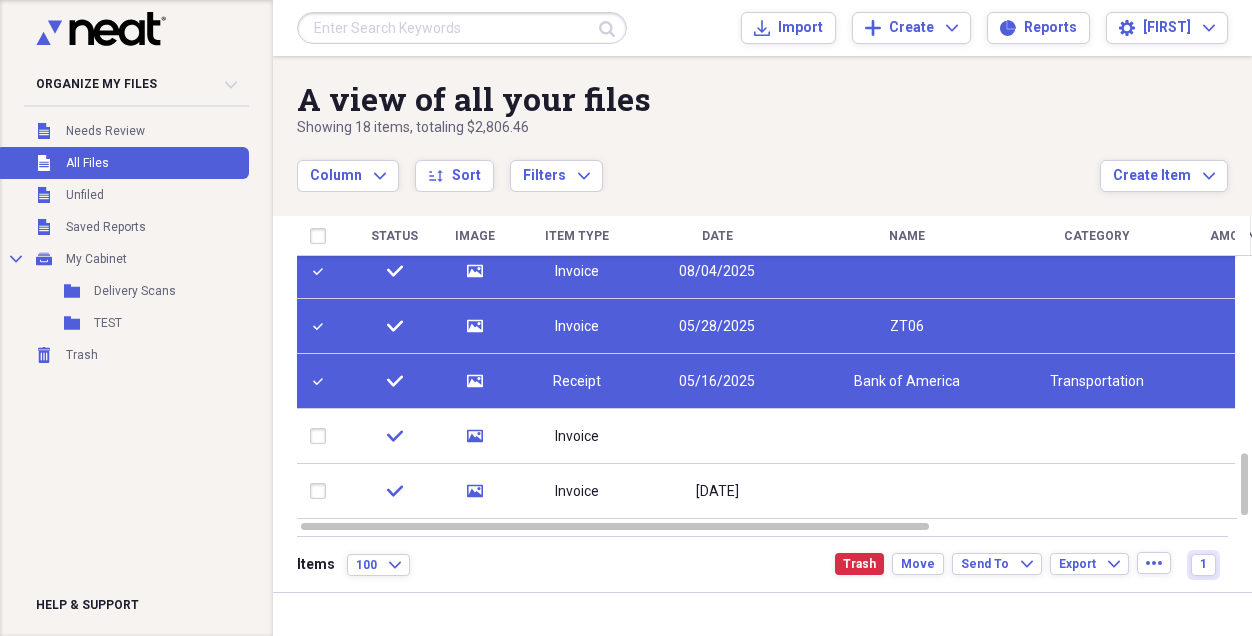 click on "media" 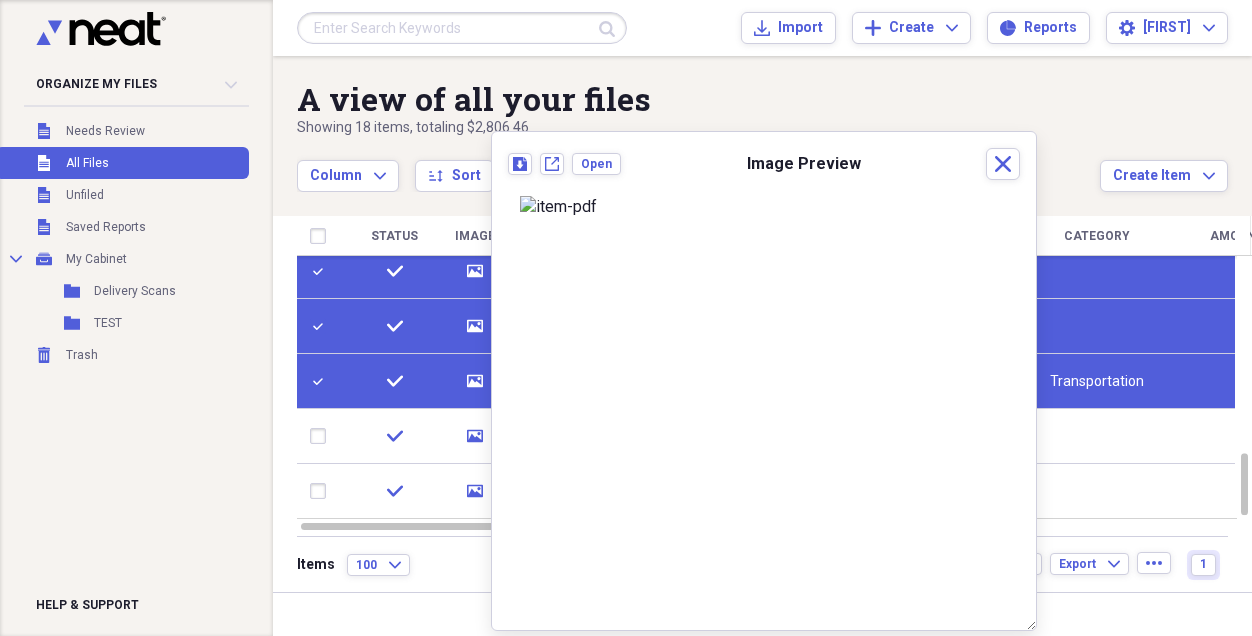 click at bounding box center [322, 381] 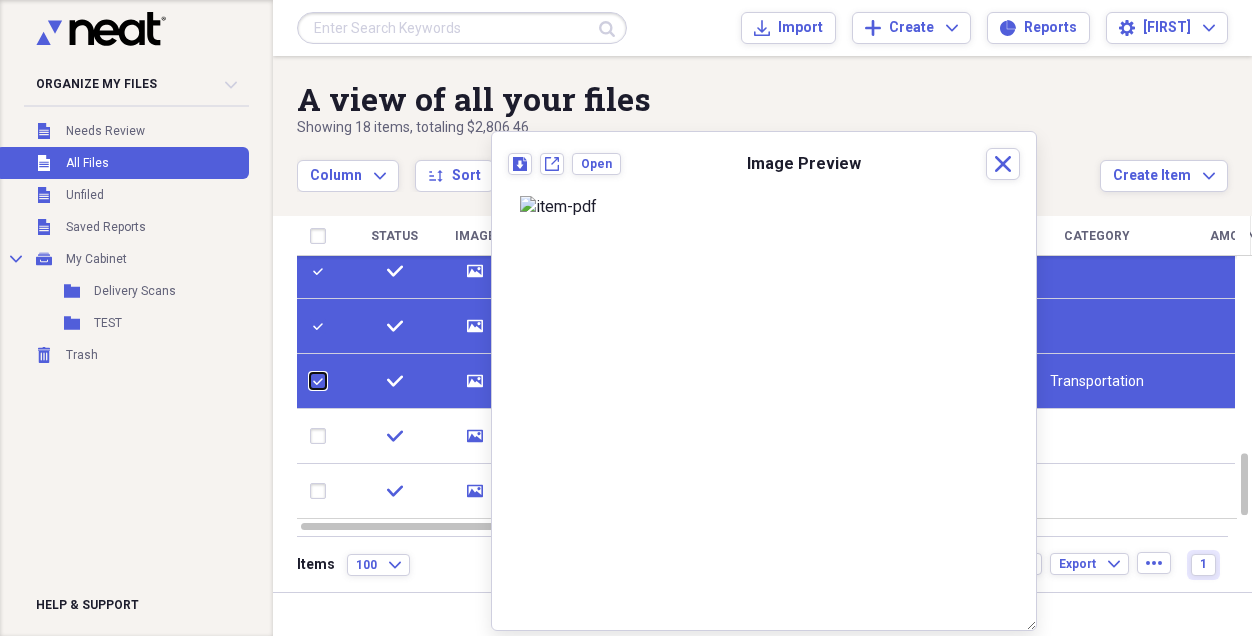 click at bounding box center (310, 381) 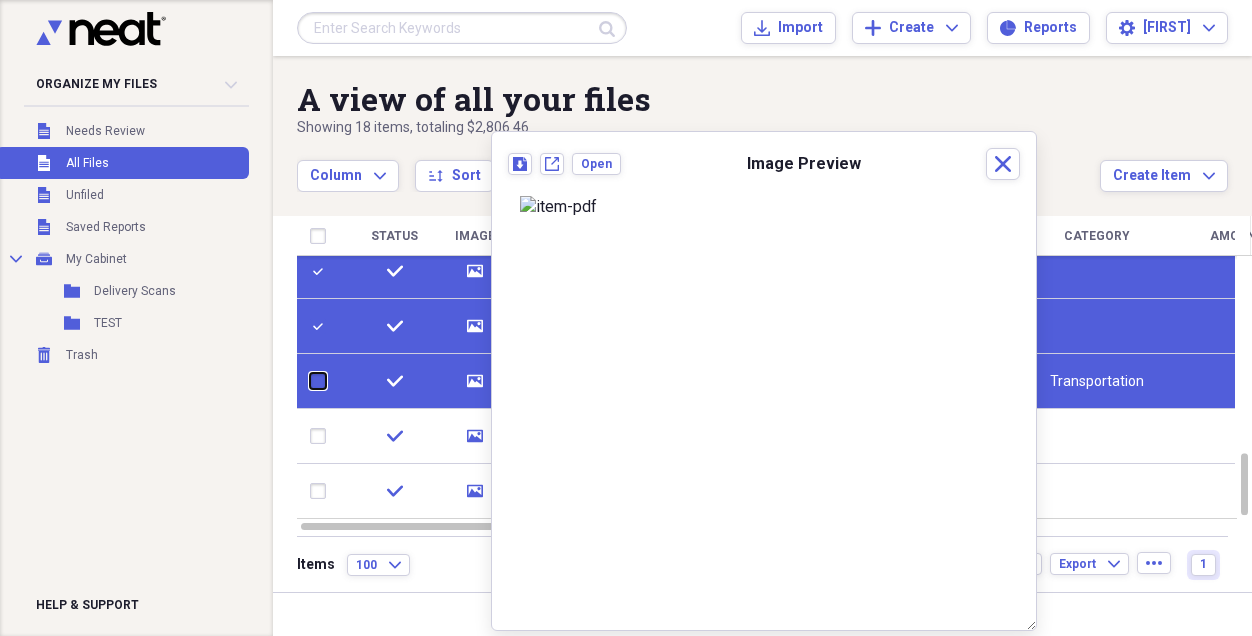 checkbox on "false" 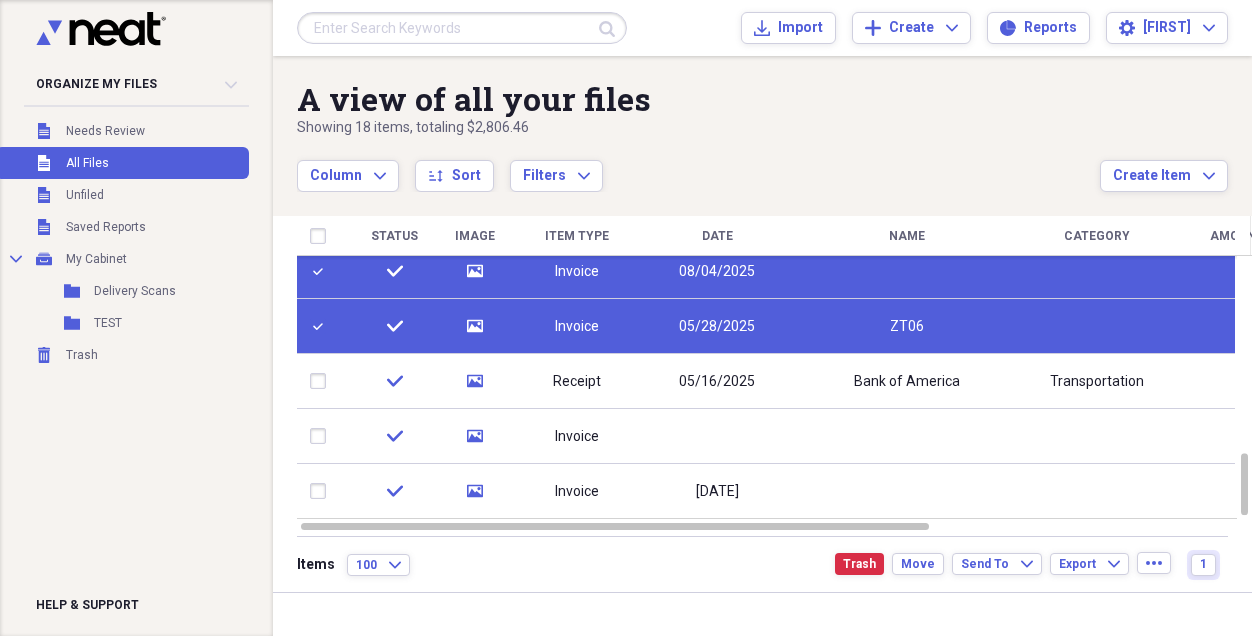 click on "media" 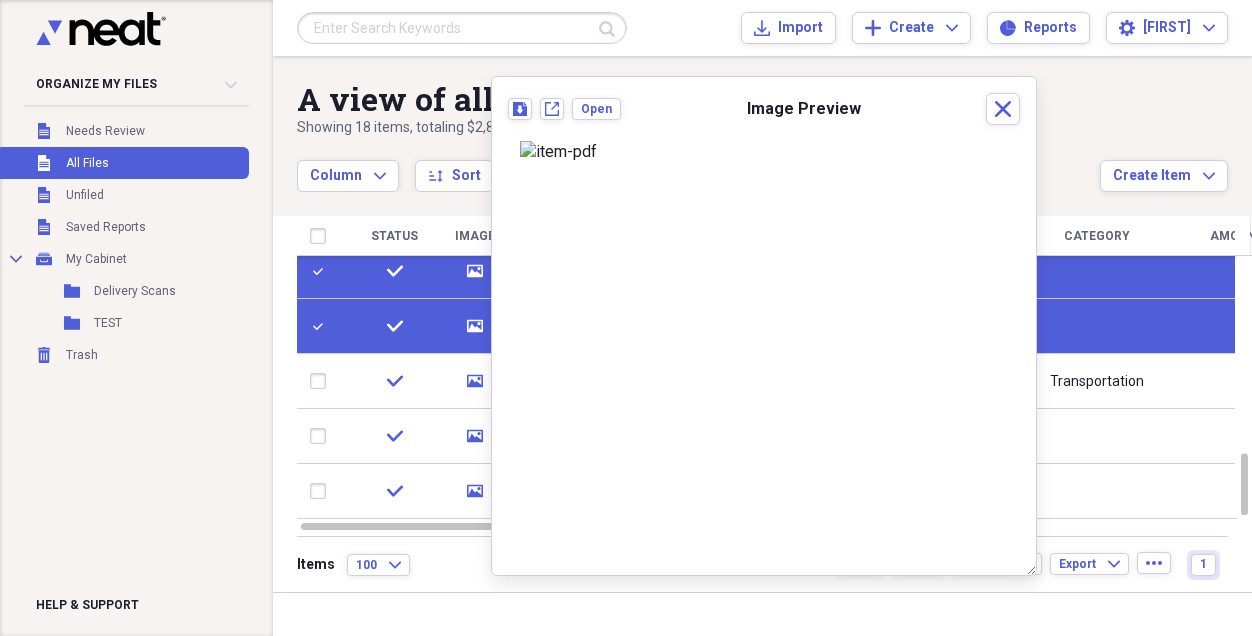 click at bounding box center (322, 326) 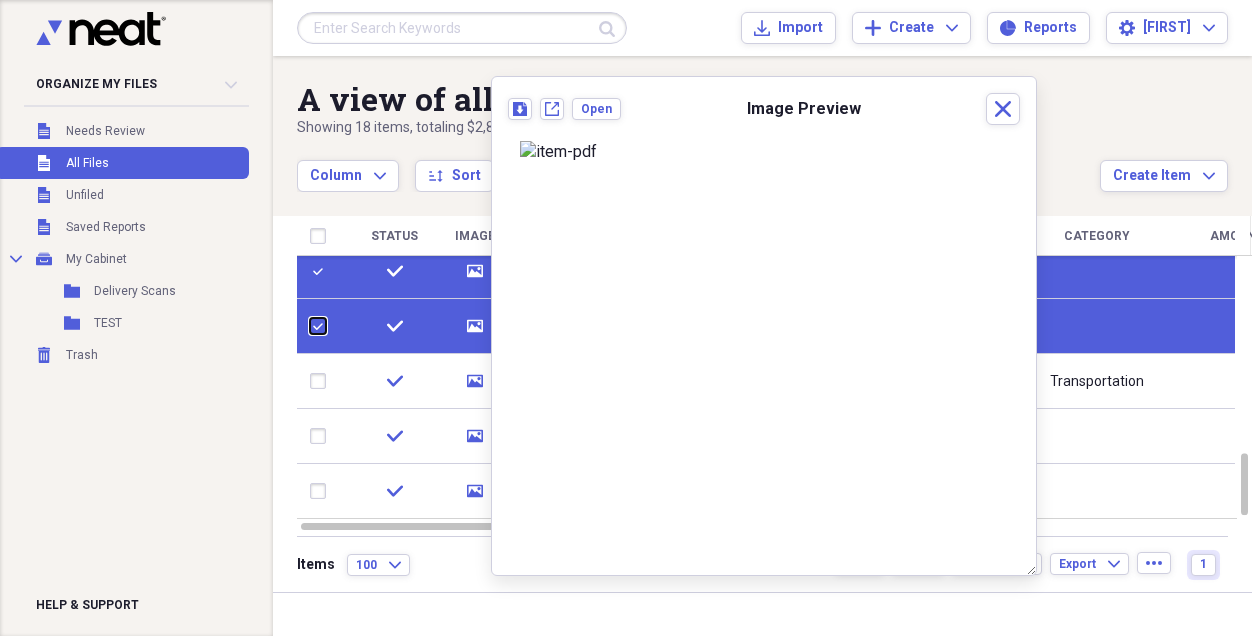 click at bounding box center [310, 326] 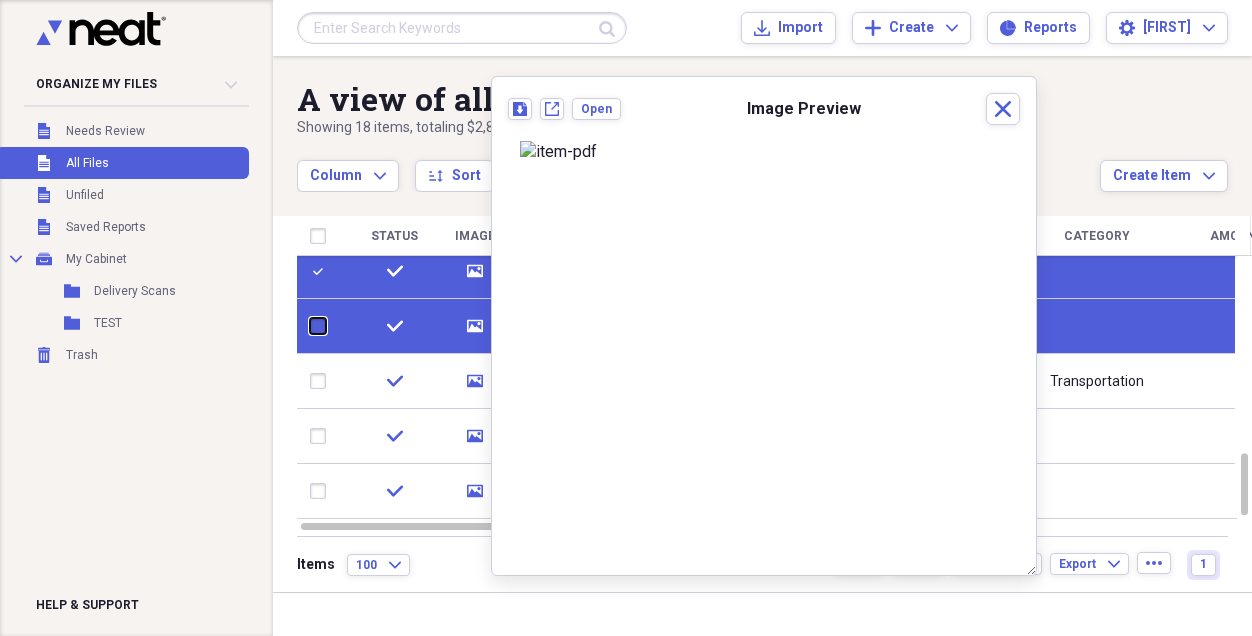 checkbox on "false" 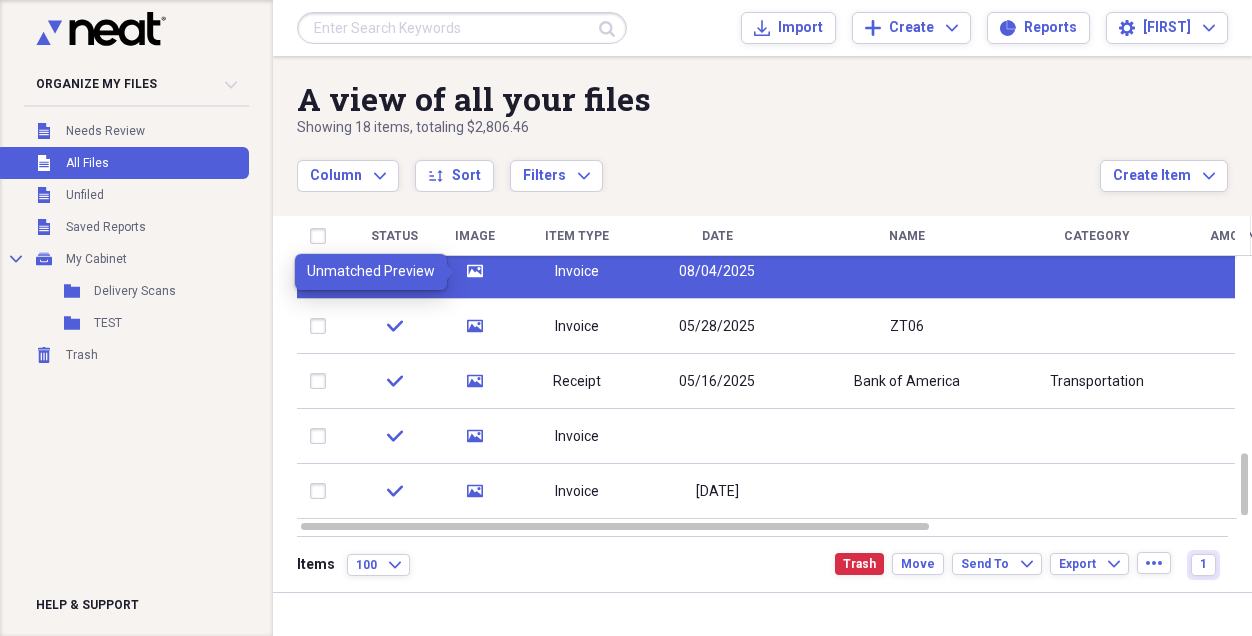 click 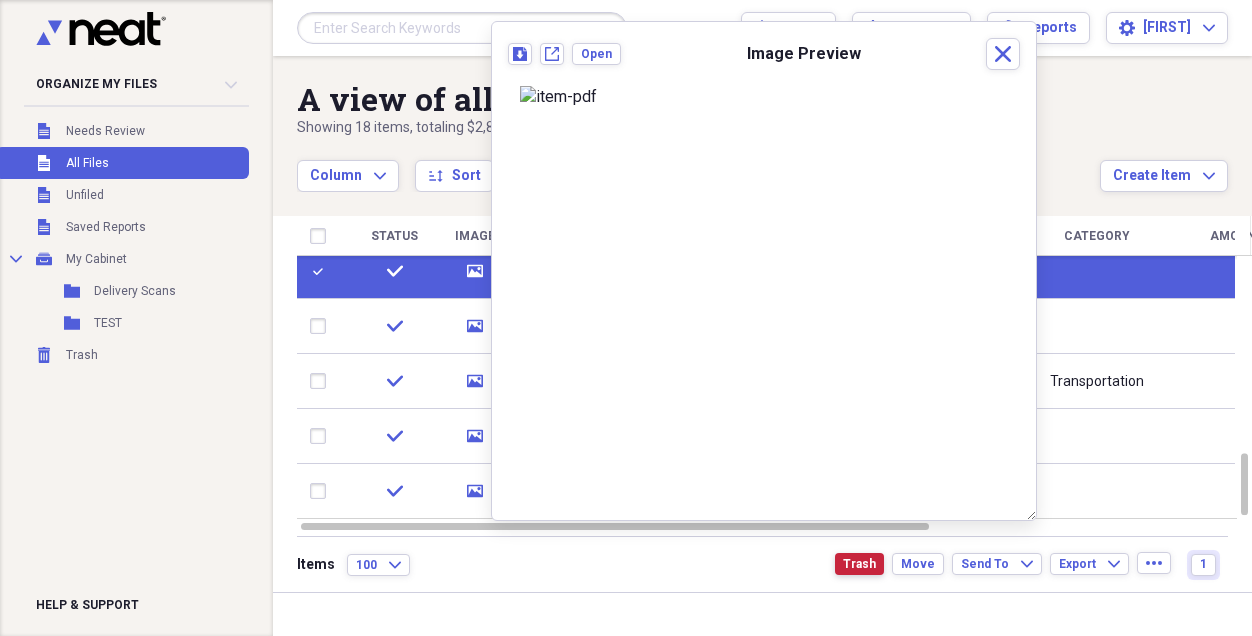 click on "Trash" at bounding box center [859, 564] 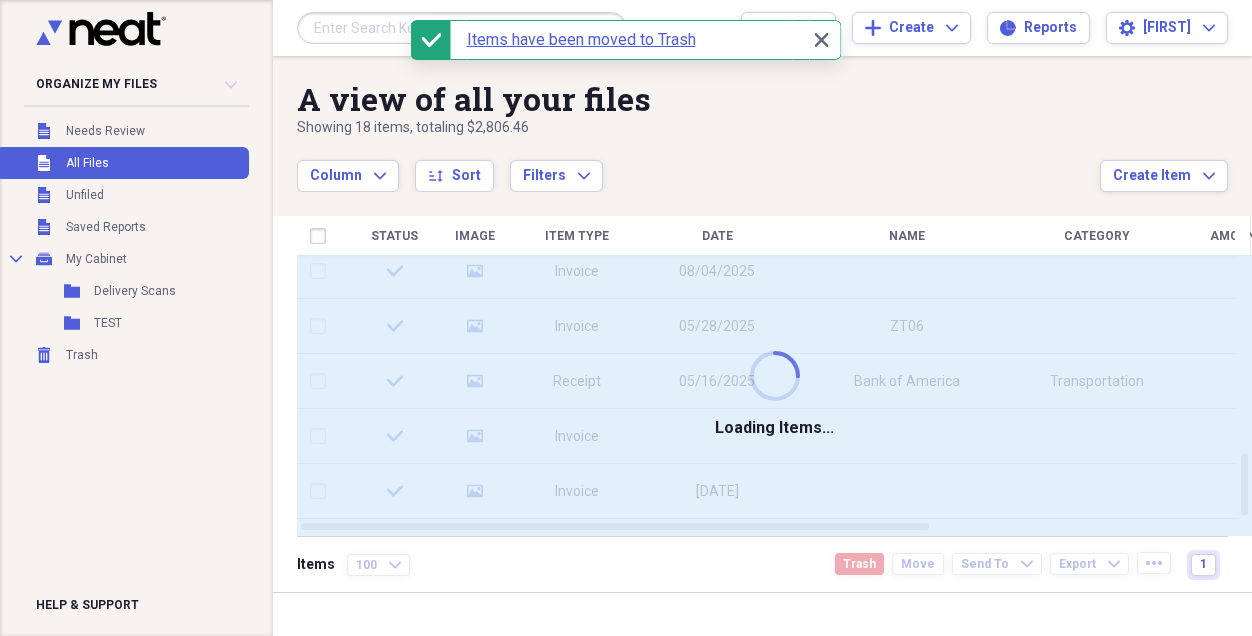 checkbox on "false" 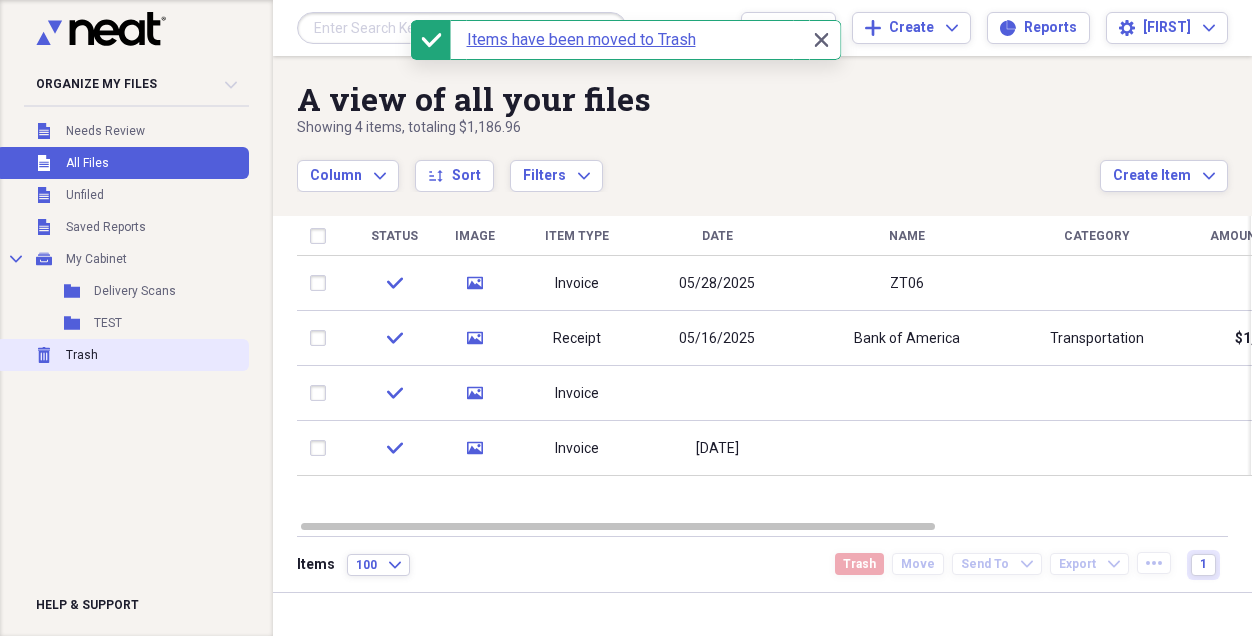 click on "Trash Trash" at bounding box center [122, 355] 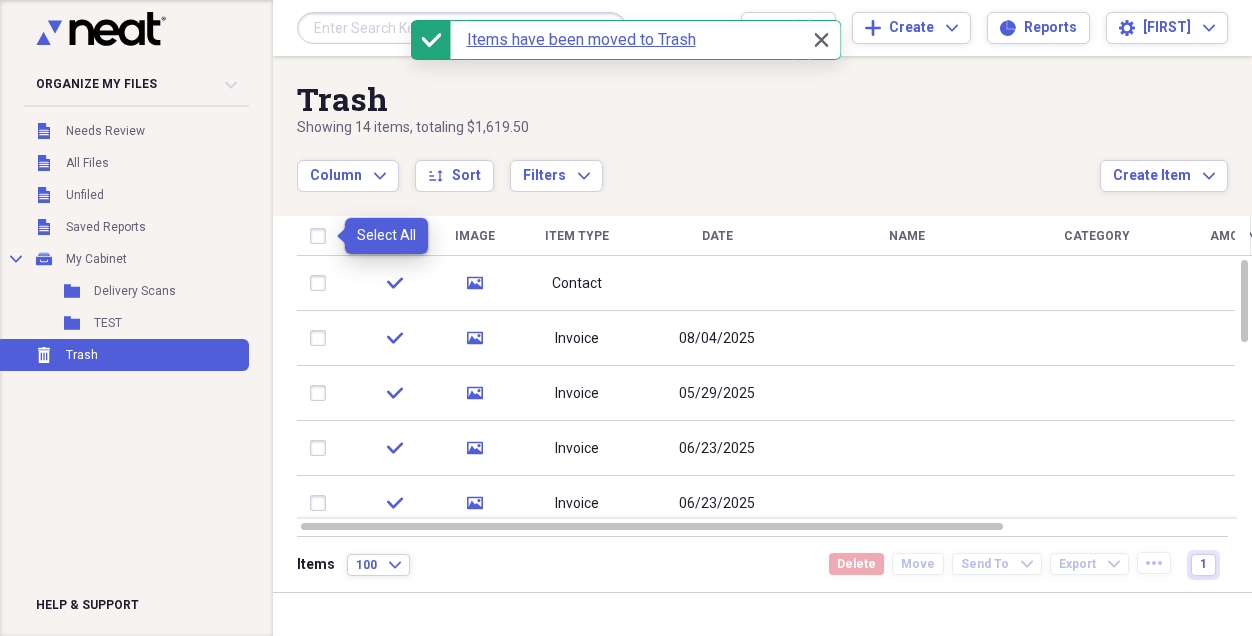 click at bounding box center [322, 236] 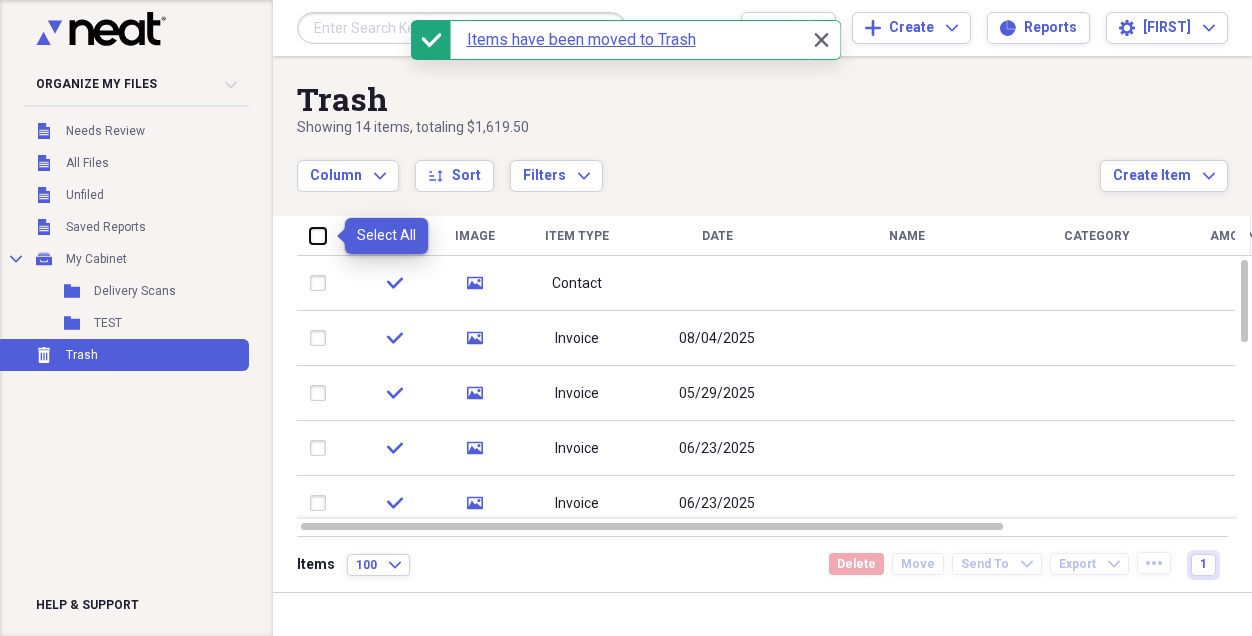 click at bounding box center (310, 235) 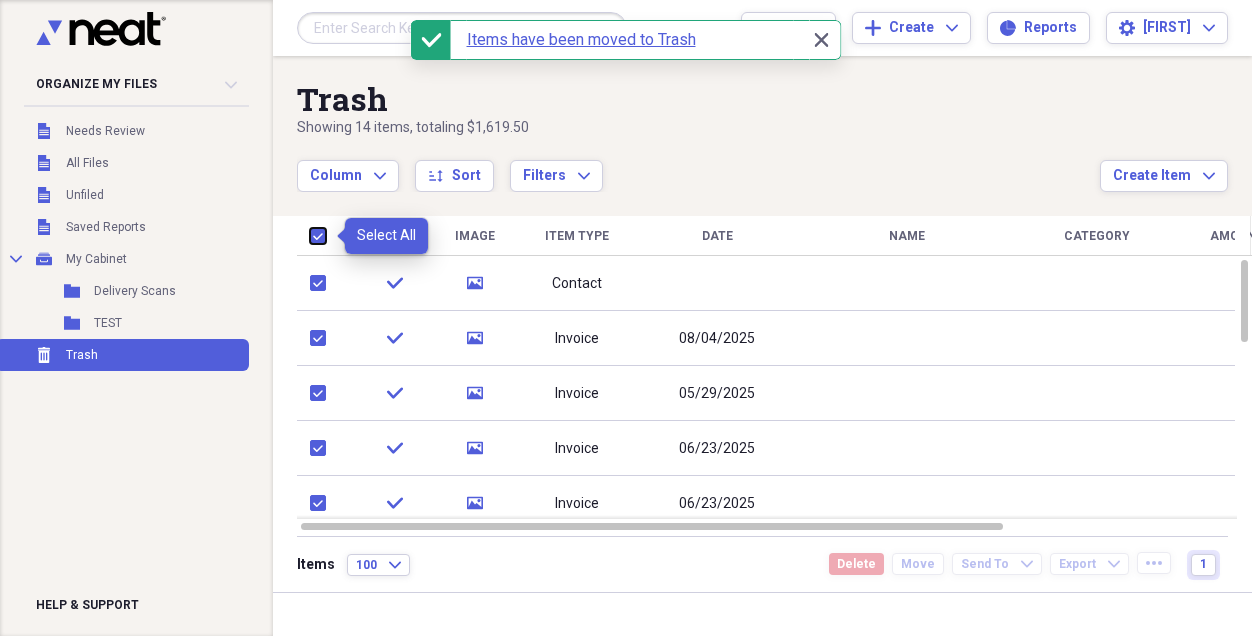 checkbox on "true" 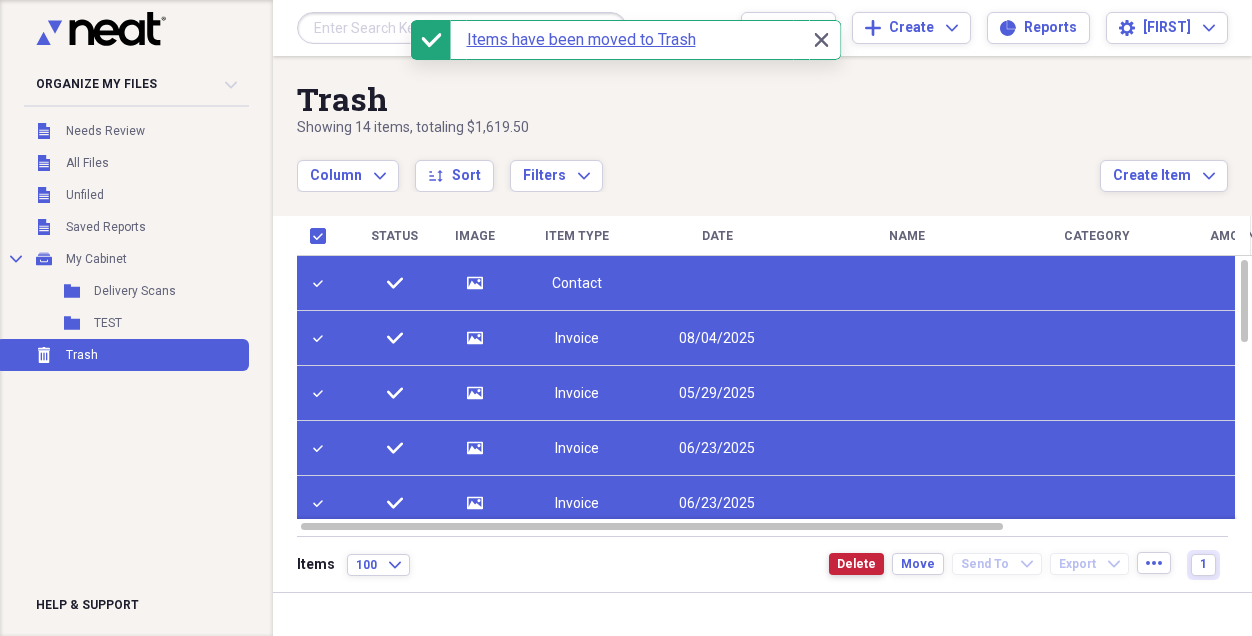 click on "Delete" at bounding box center (856, 564) 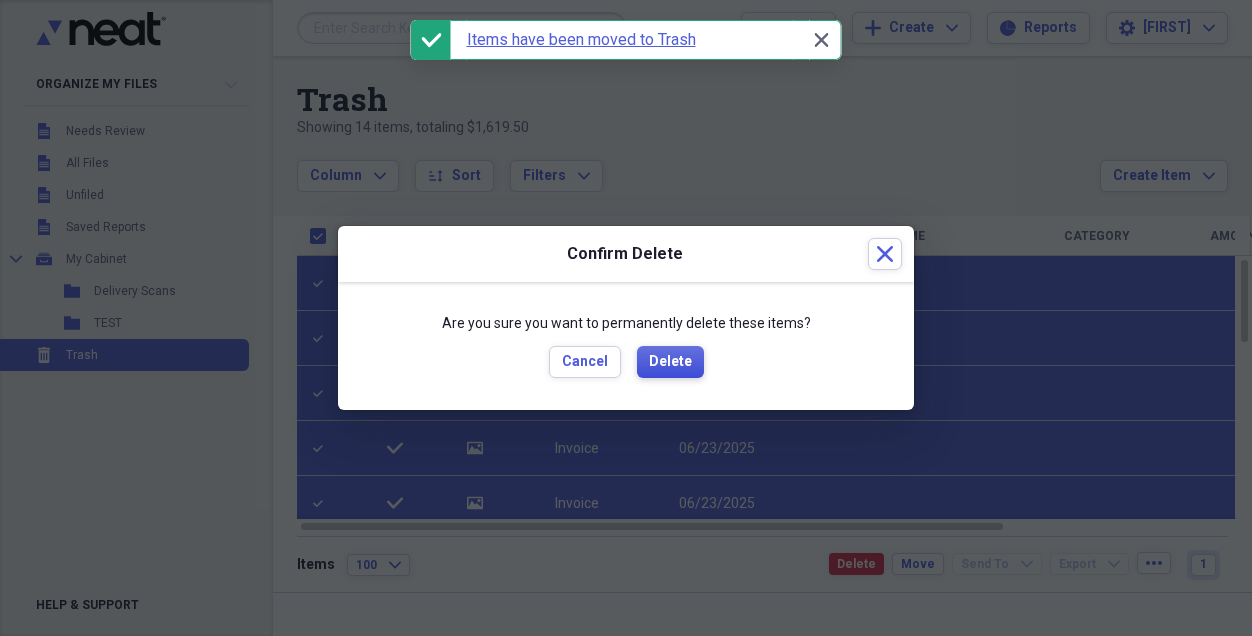 click on "Delete" at bounding box center (670, 362) 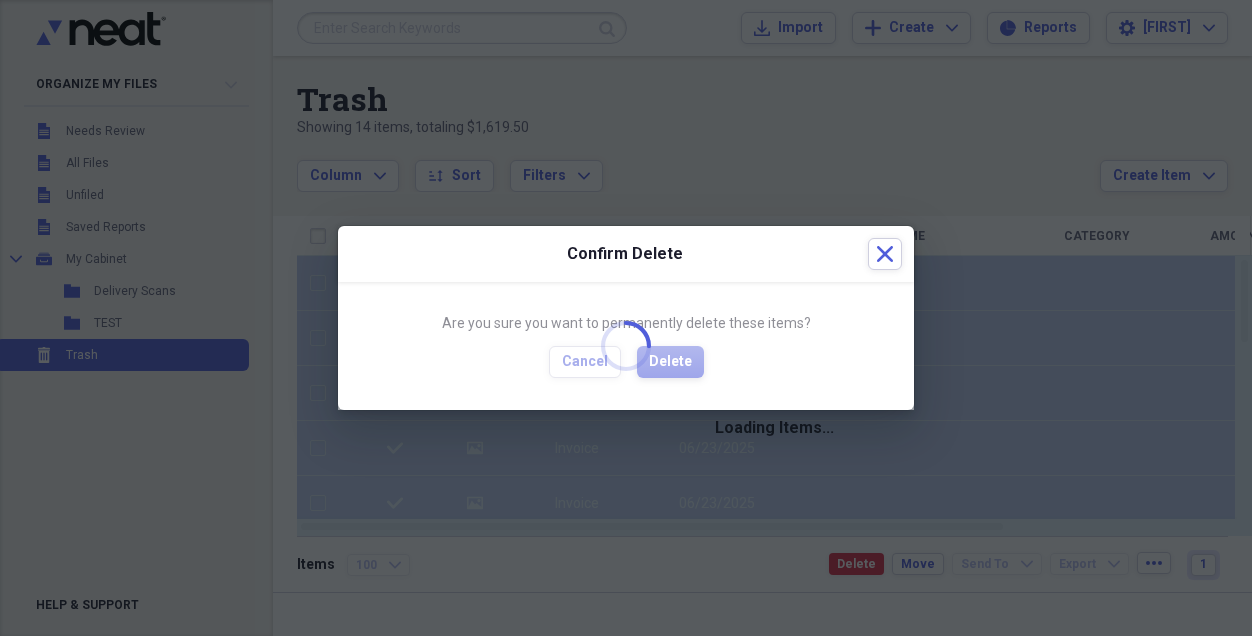 checkbox on "false" 